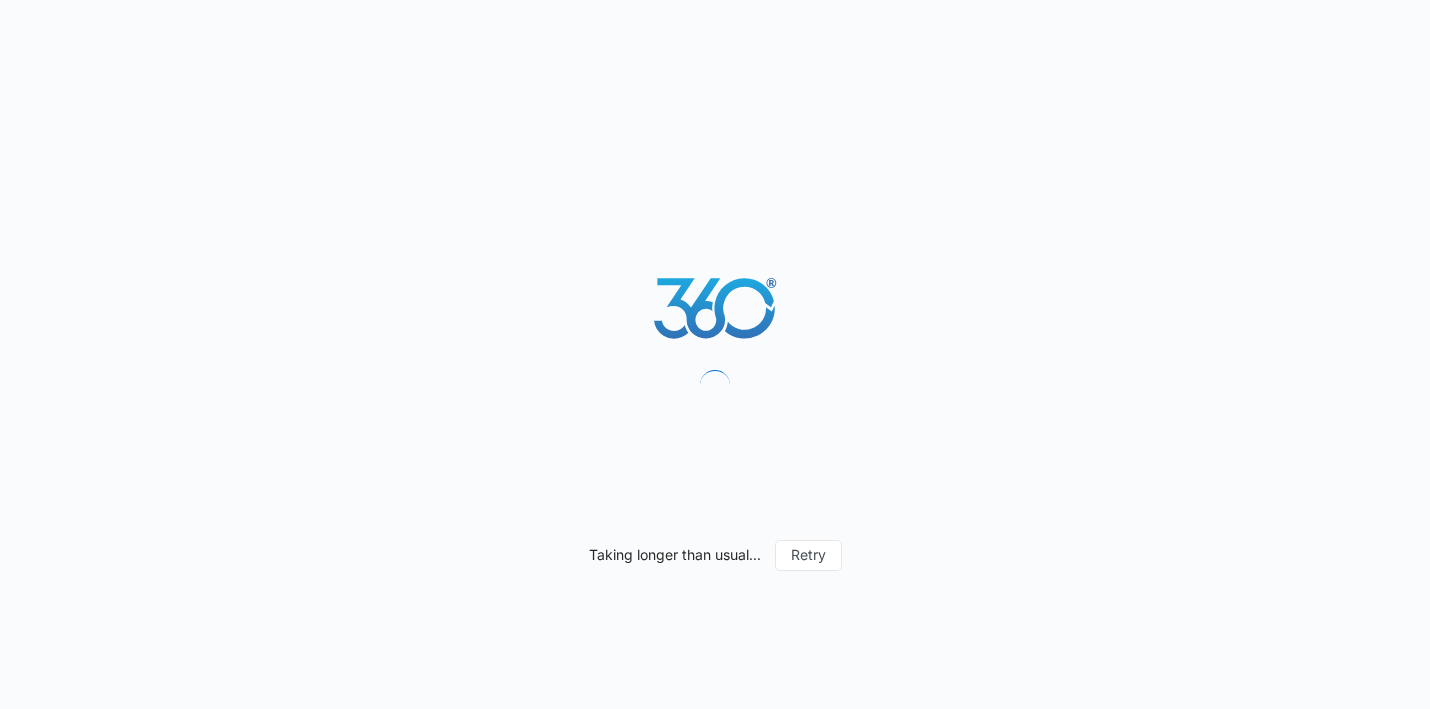 scroll, scrollTop: 0, scrollLeft: 0, axis: both 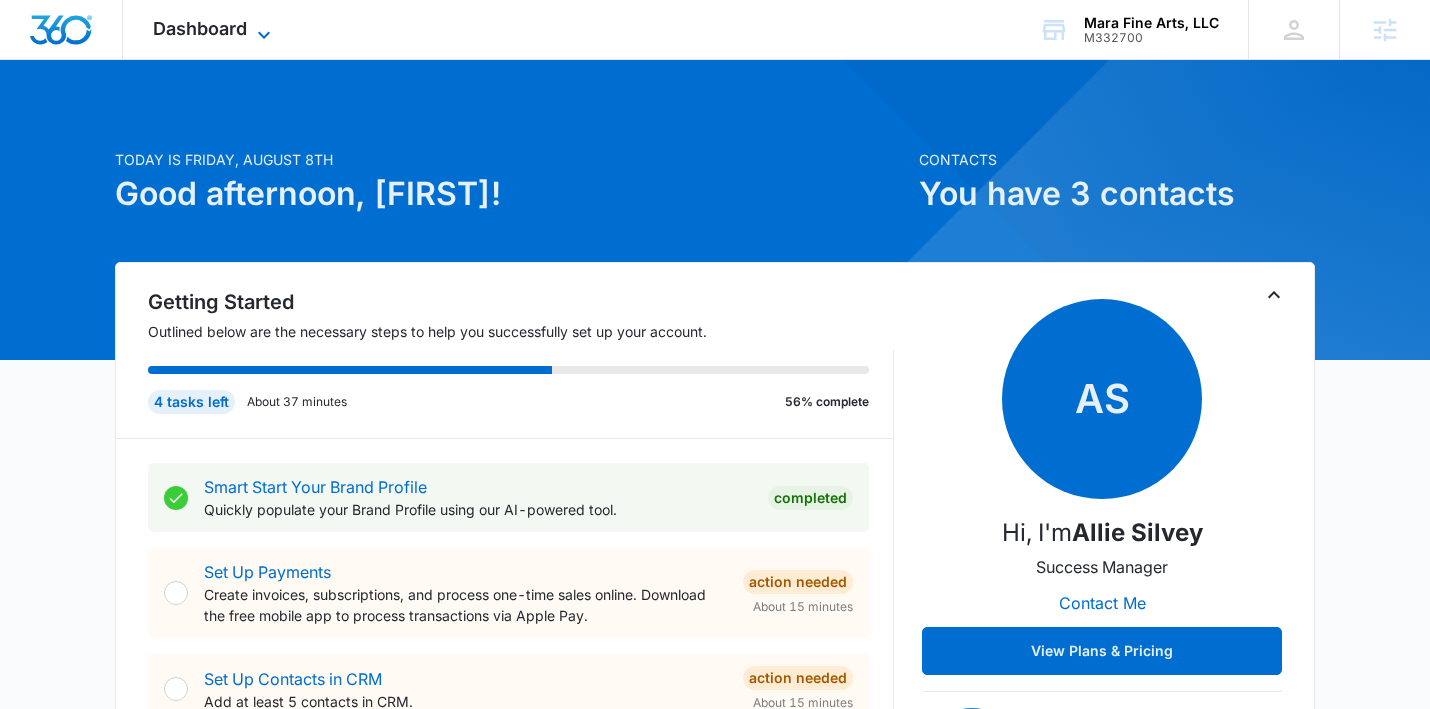 click on "Dashboard" at bounding box center [200, 28] 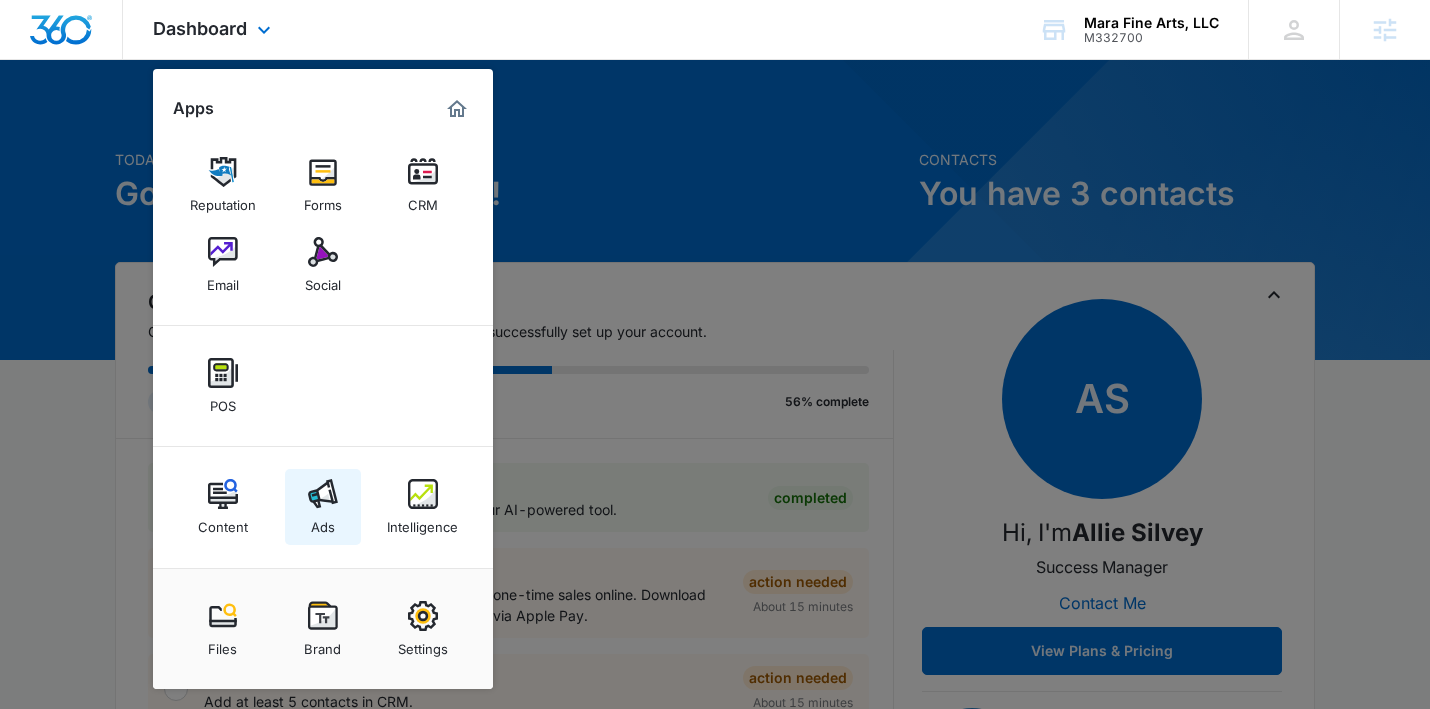 click at bounding box center [323, 494] 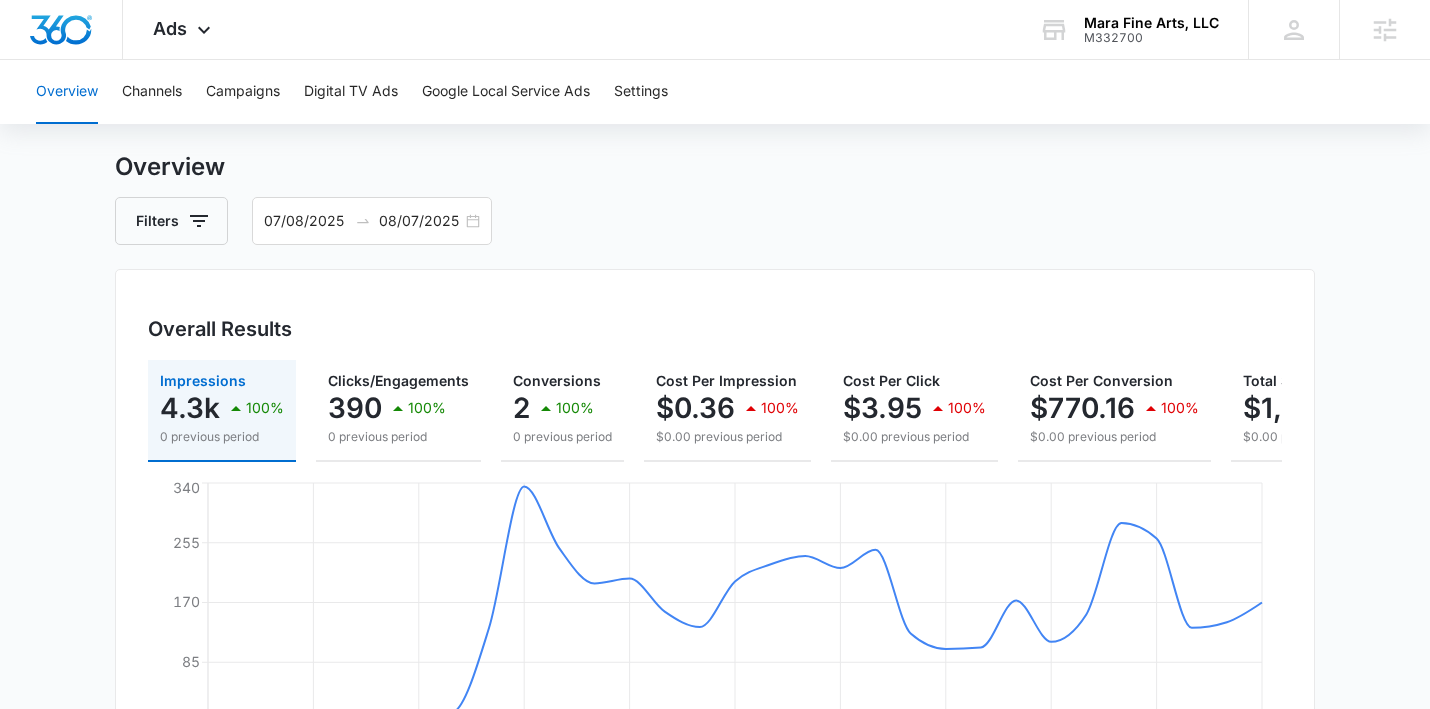 scroll, scrollTop: 54, scrollLeft: 0, axis: vertical 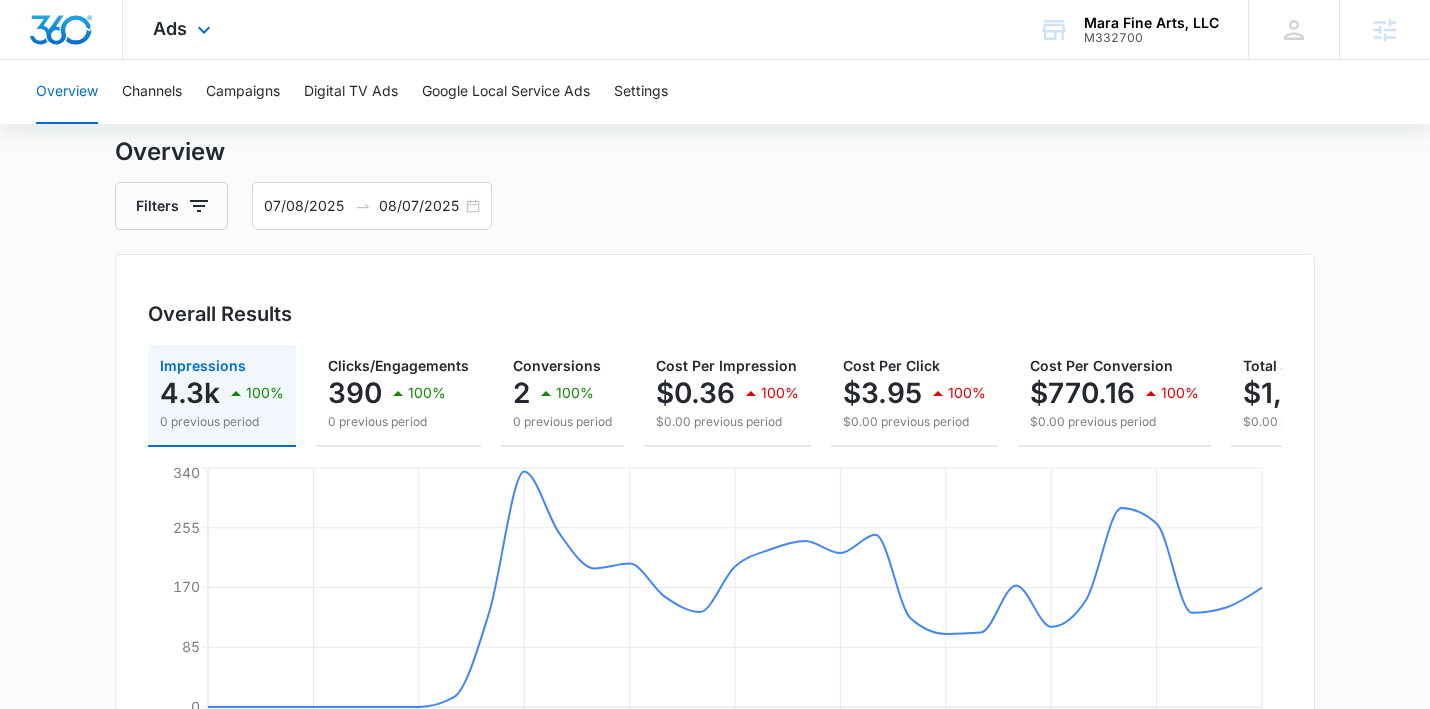 click on "Ads Apps Reputation Forms CRM Email Social POS Content Ads Intelligence Files Brand Settings" at bounding box center [184, 29] 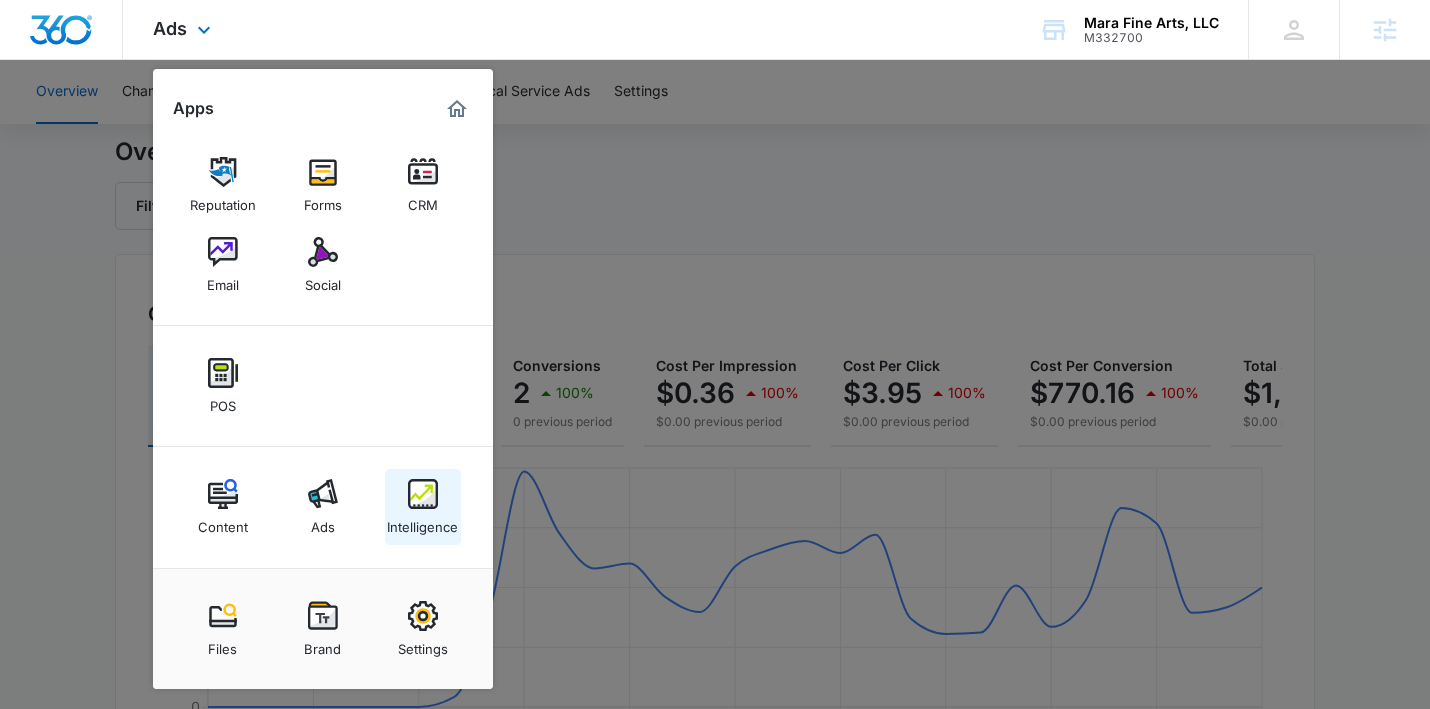 click at bounding box center (423, 494) 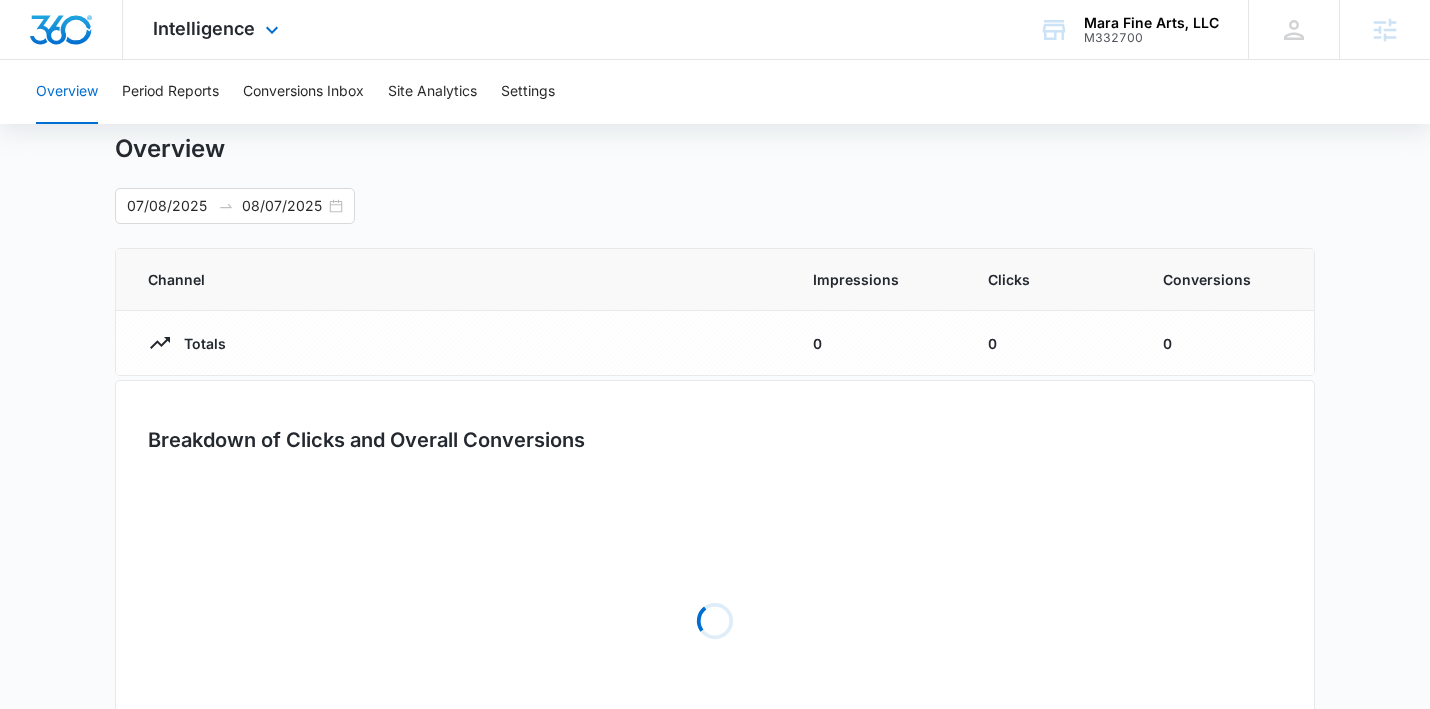 scroll, scrollTop: 0, scrollLeft: 0, axis: both 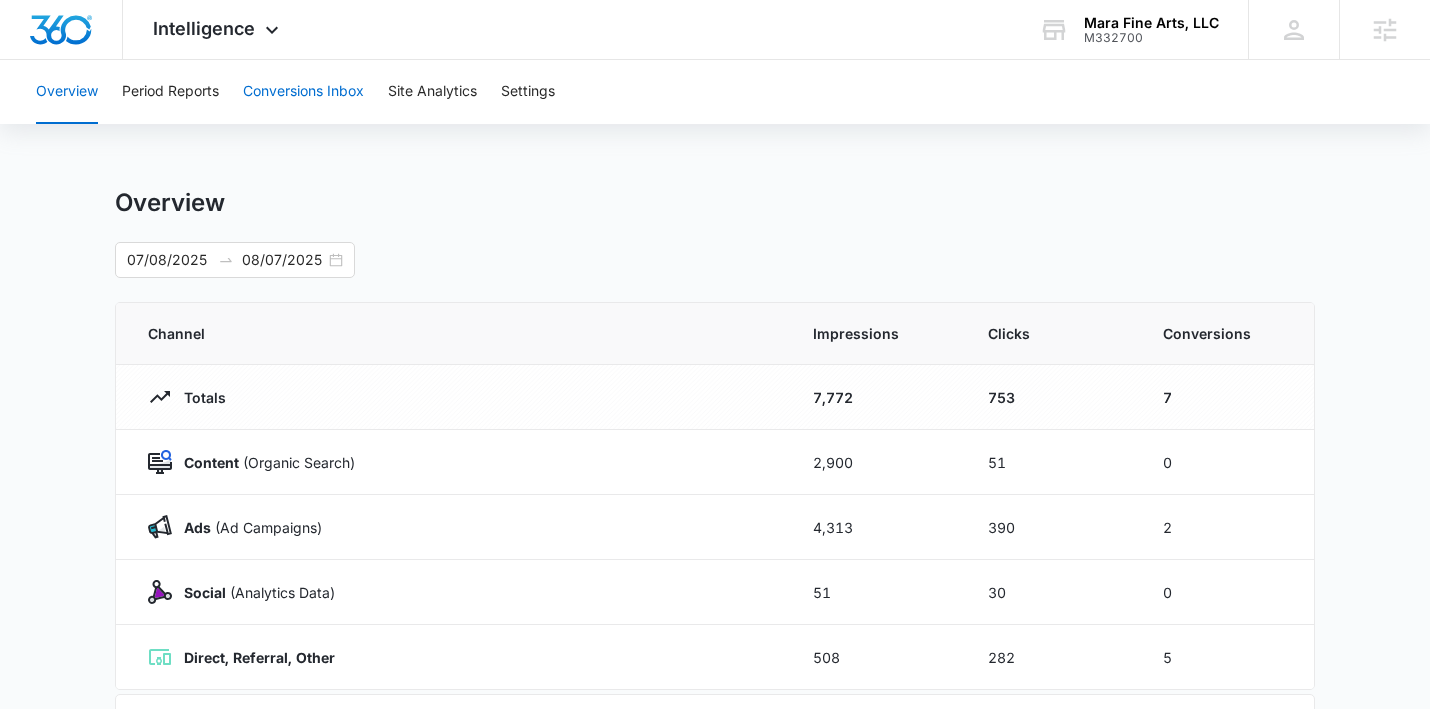 click on "Conversions Inbox" at bounding box center (303, 92) 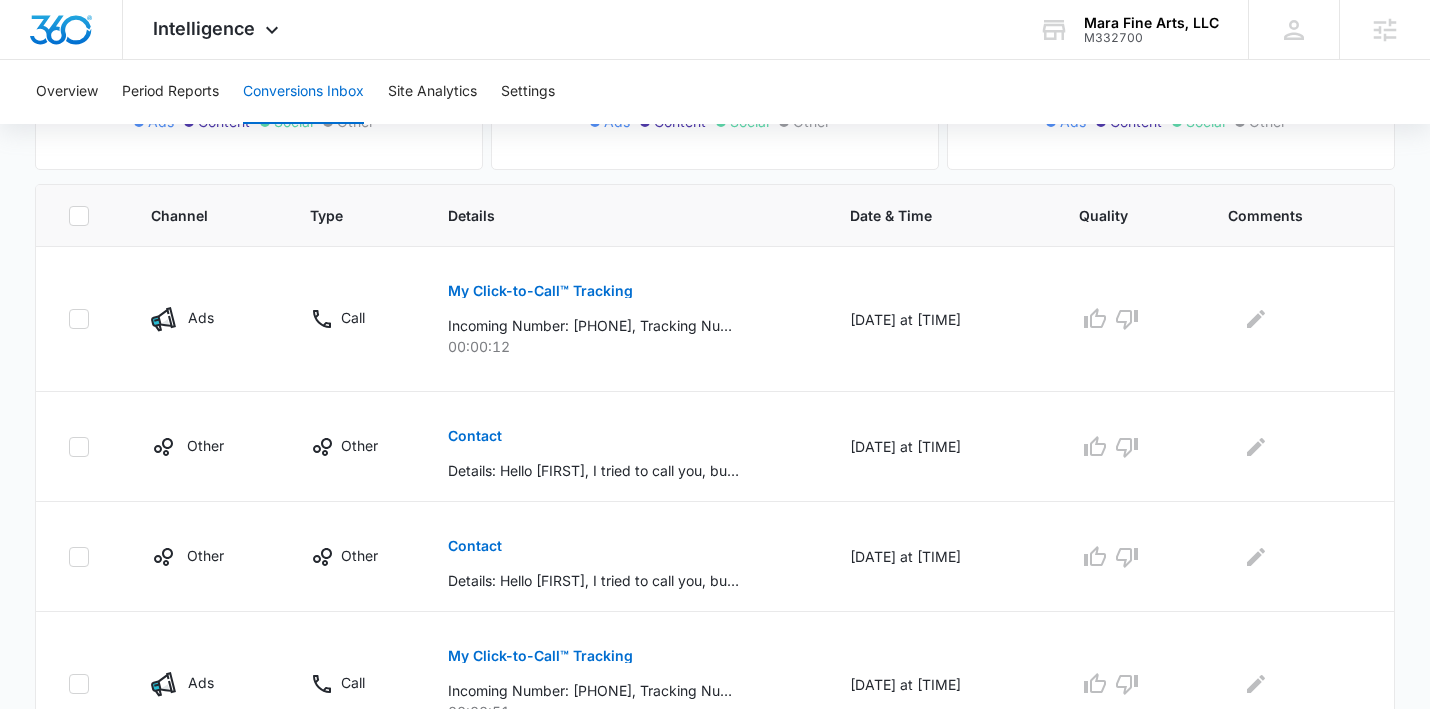 scroll, scrollTop: 411, scrollLeft: 0, axis: vertical 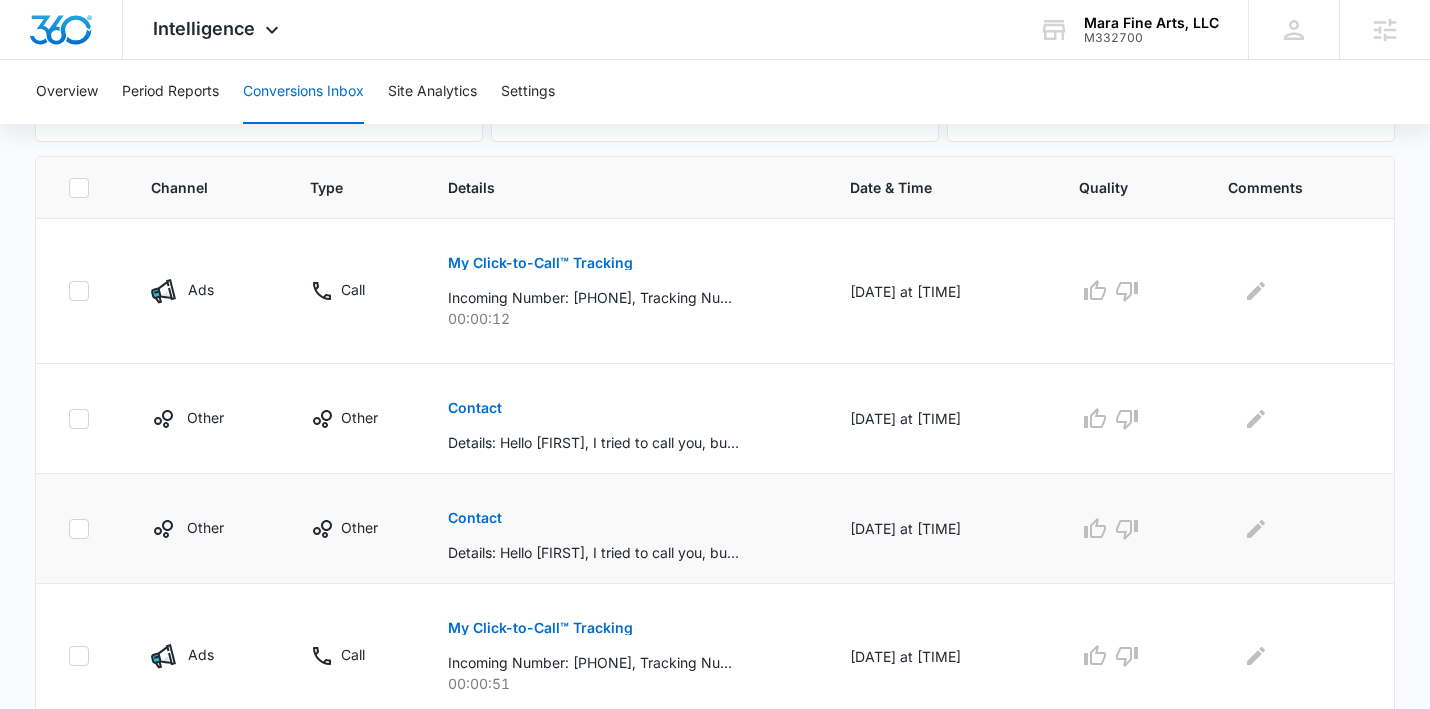 click on "Contact" at bounding box center (475, 518) 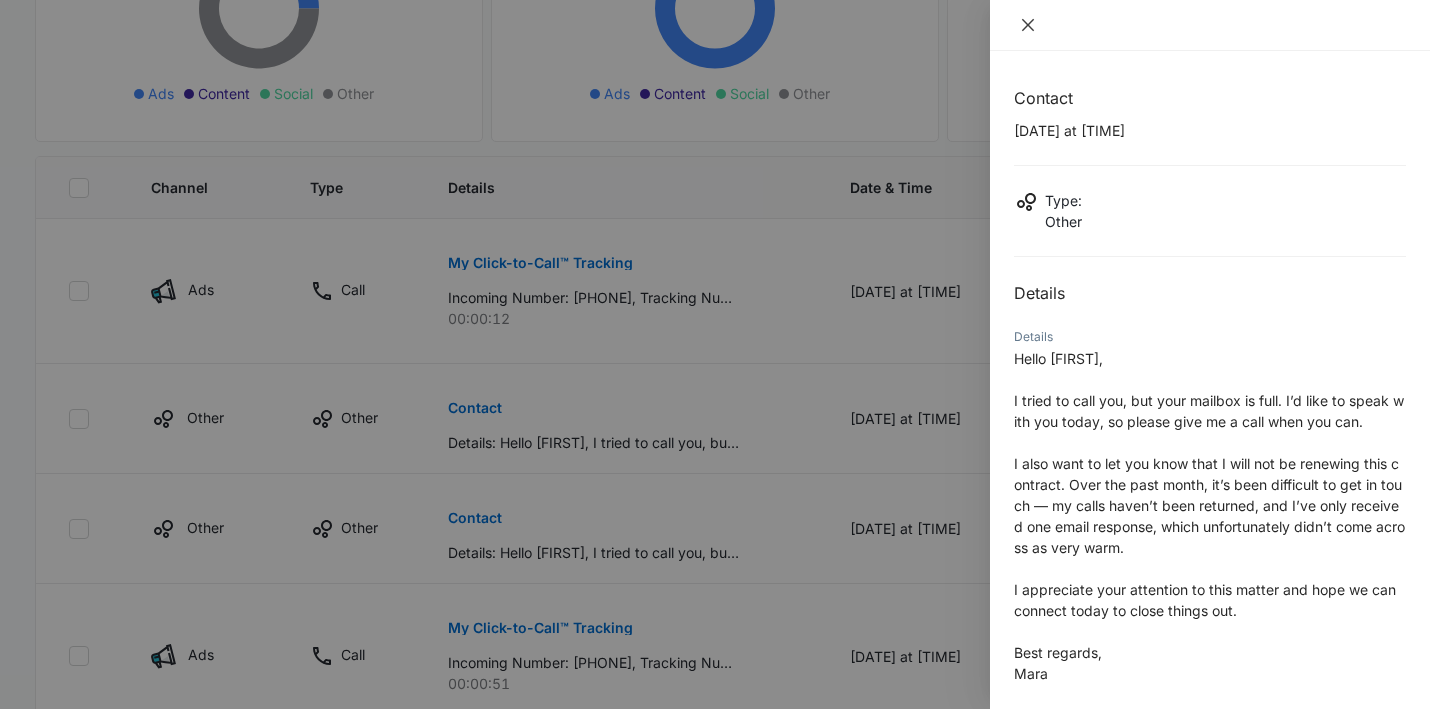 click 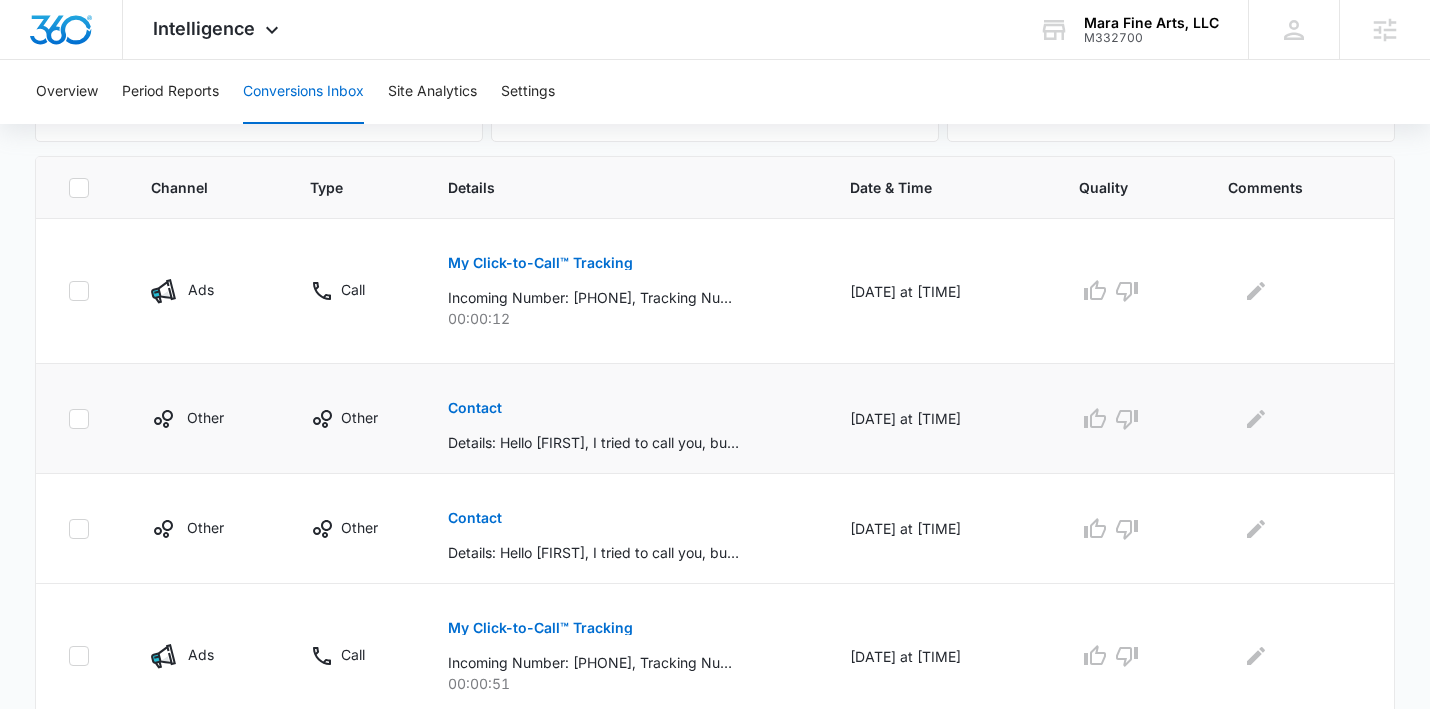 scroll, scrollTop: 806, scrollLeft: 0, axis: vertical 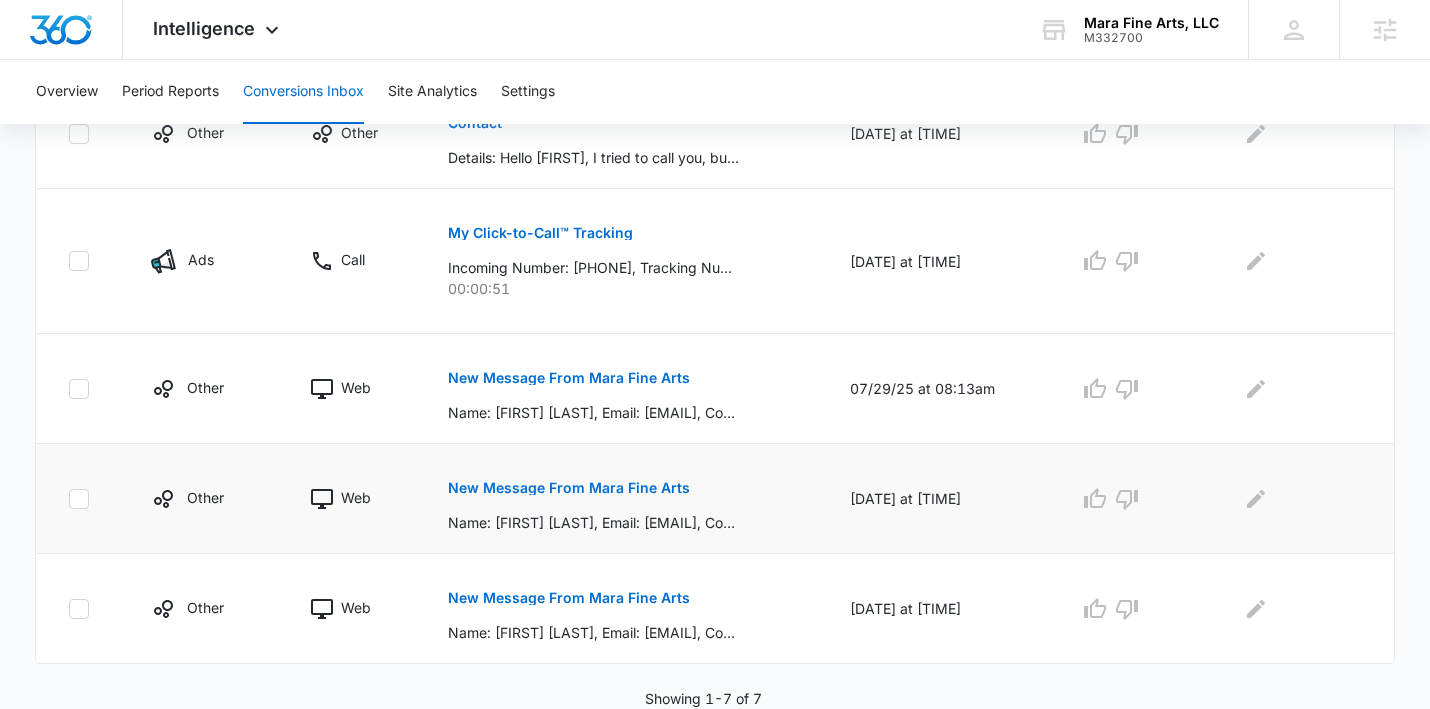 click on "New Message From Mara Fine Arts" at bounding box center (569, 488) 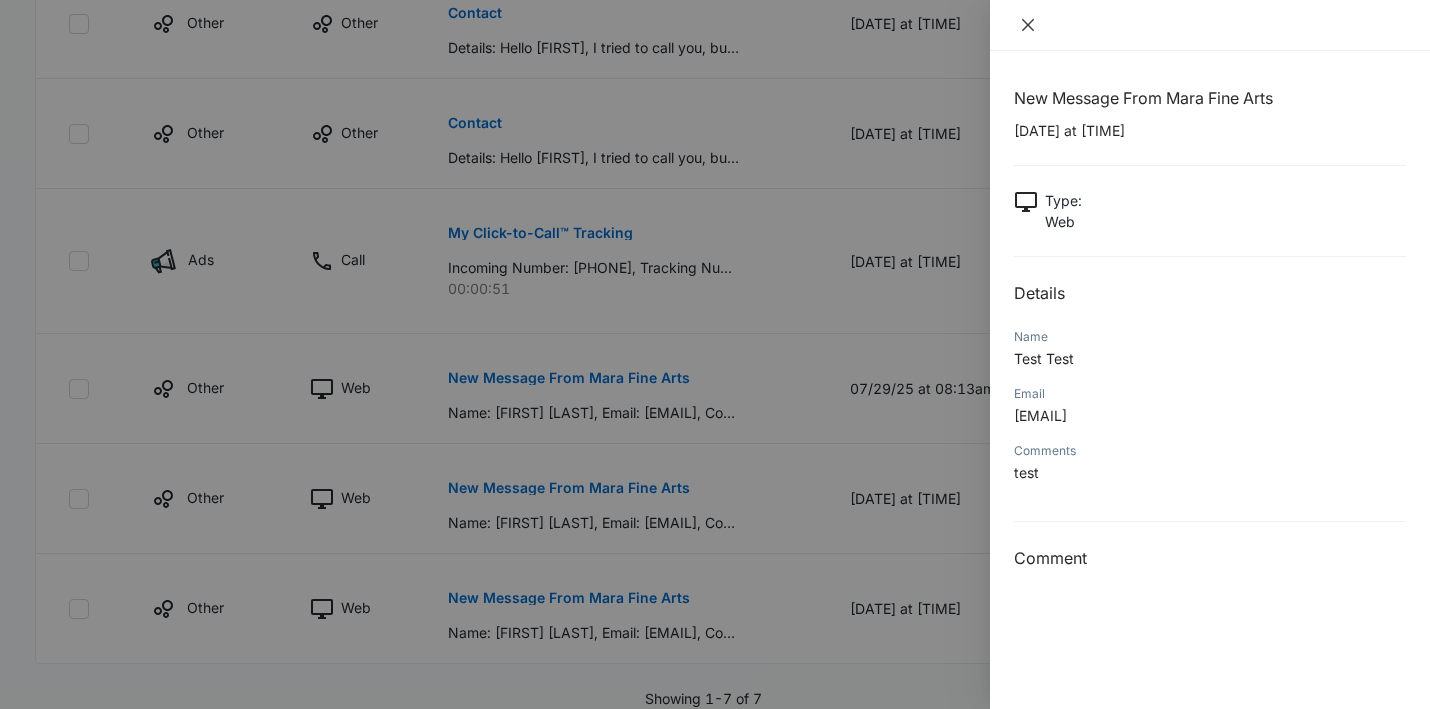 click 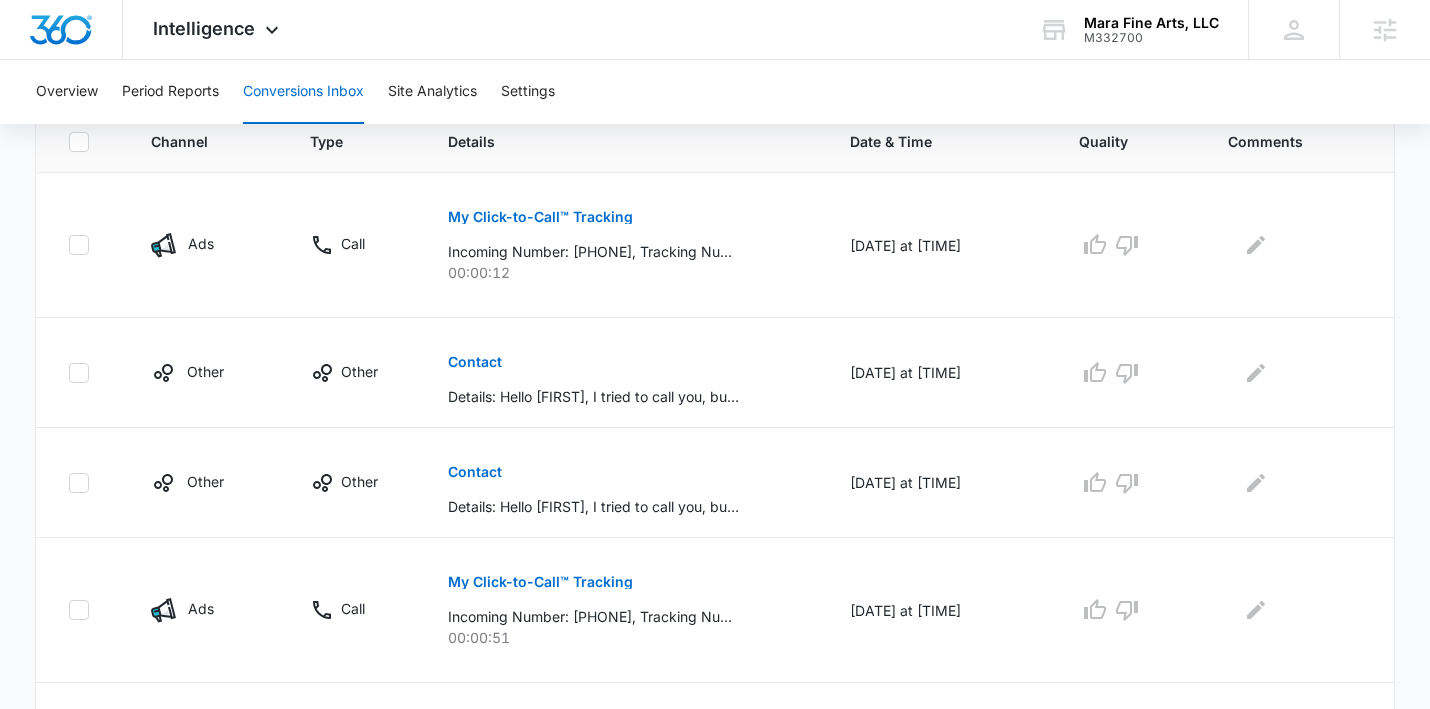 scroll, scrollTop: 436, scrollLeft: 0, axis: vertical 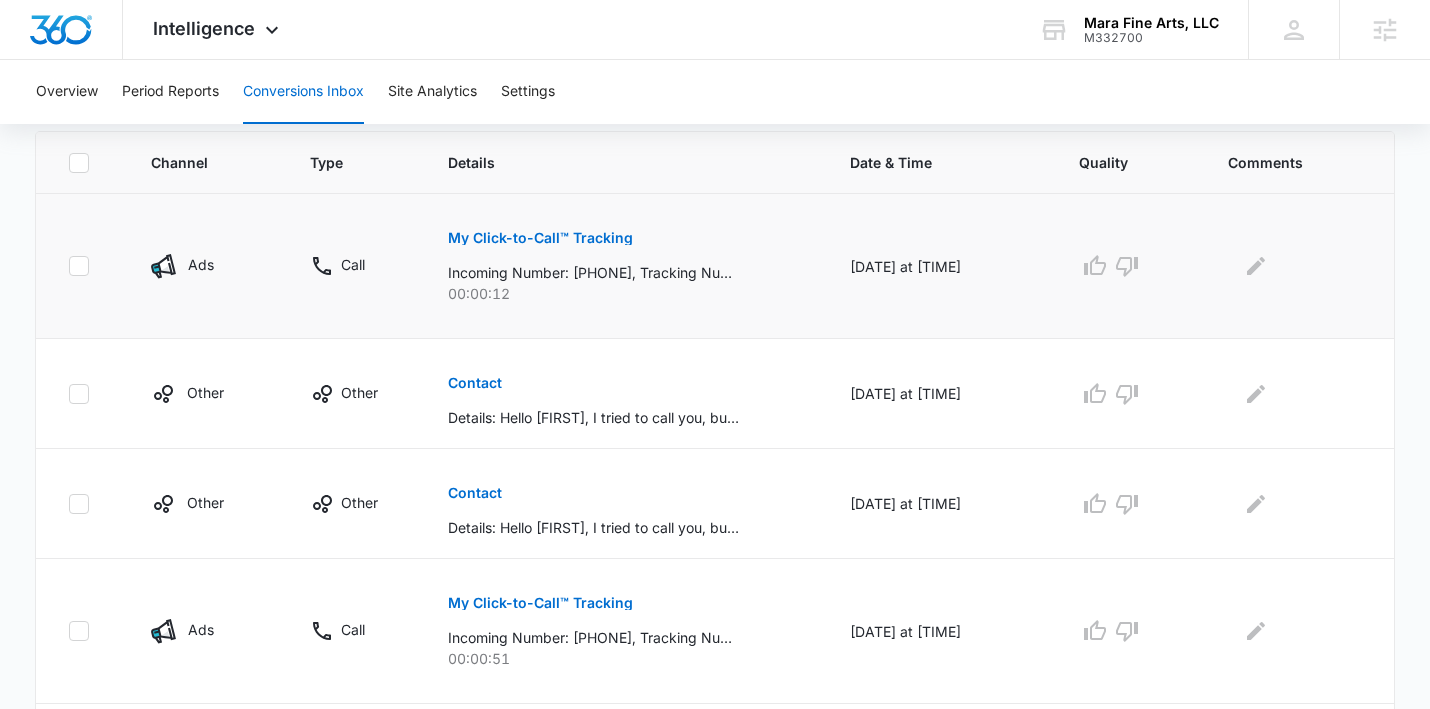 click on "My Click-to-Call™ Tracking" at bounding box center (540, 238) 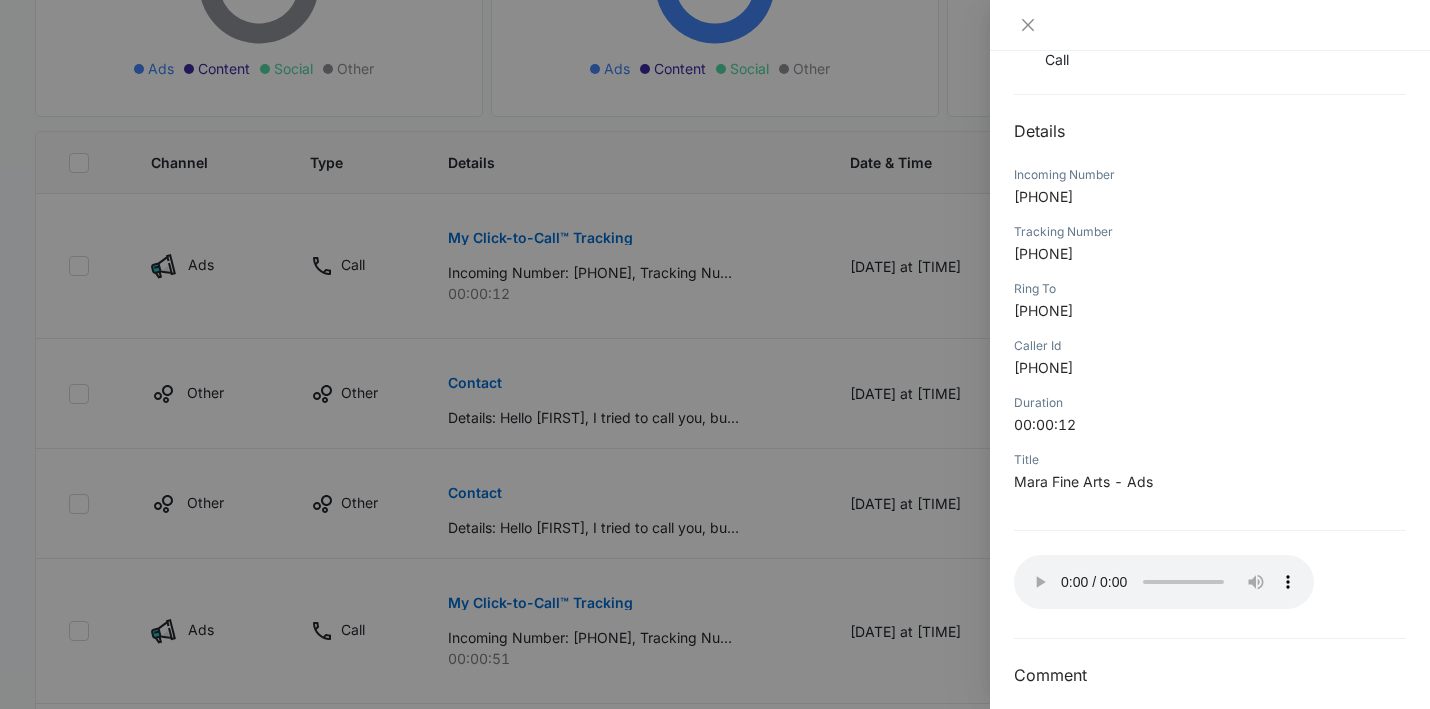 scroll, scrollTop: 179, scrollLeft: 0, axis: vertical 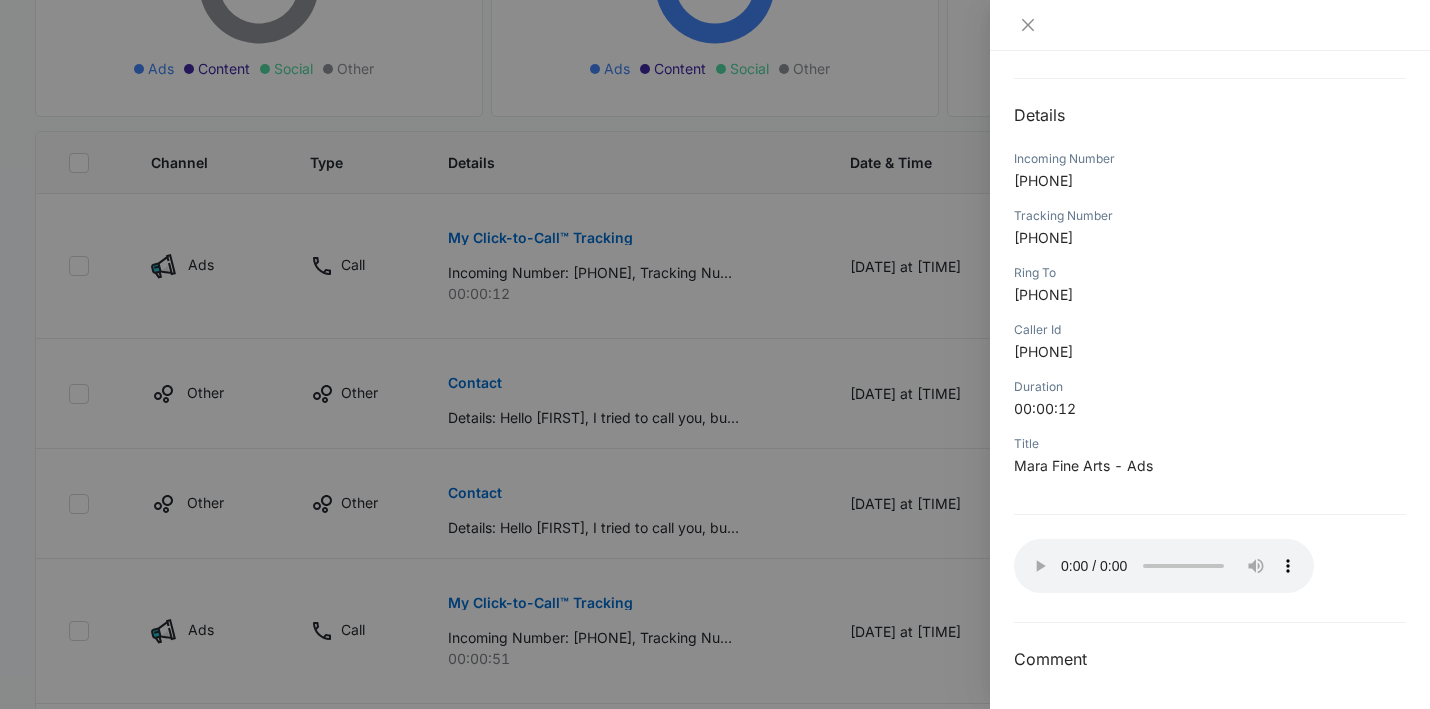 click at bounding box center [715, 354] 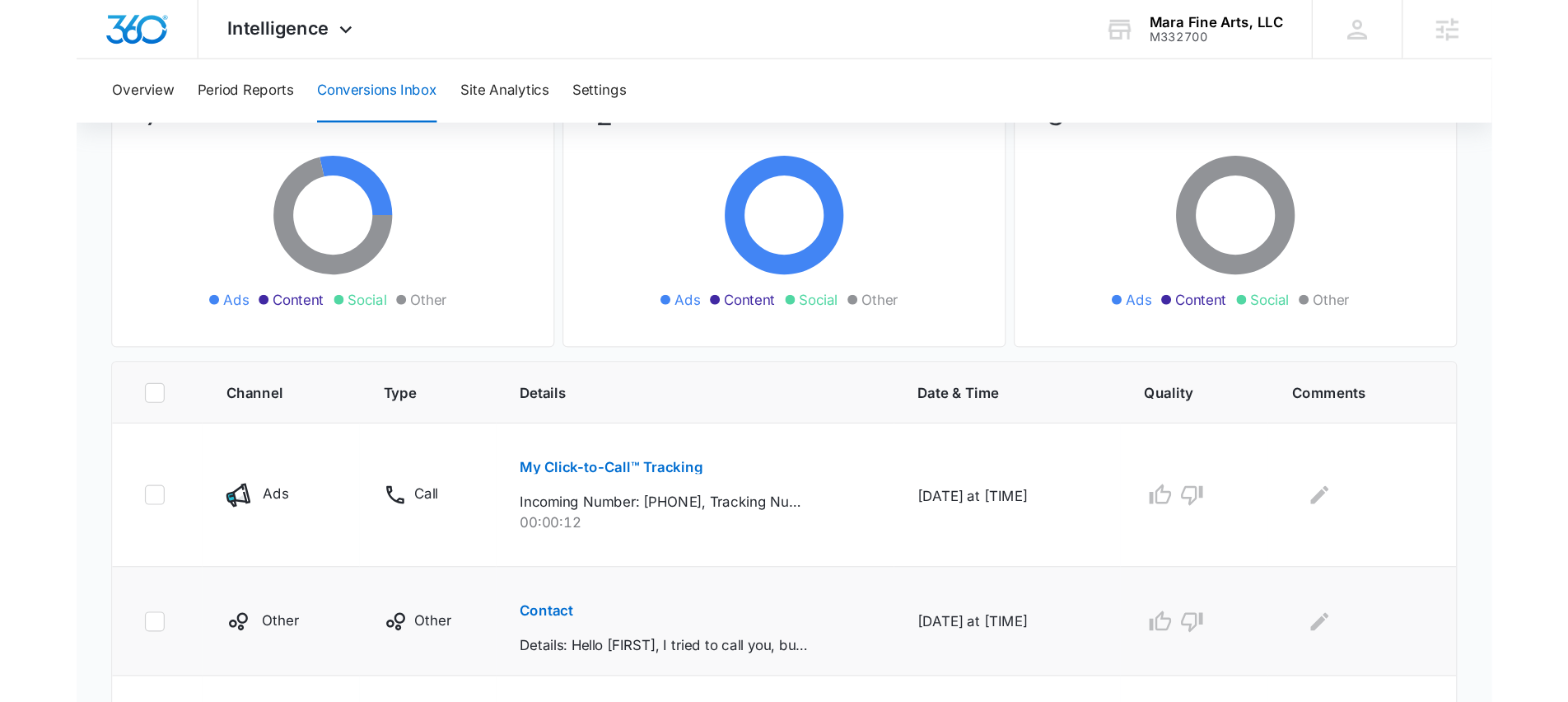 scroll, scrollTop: 0, scrollLeft: 0, axis: both 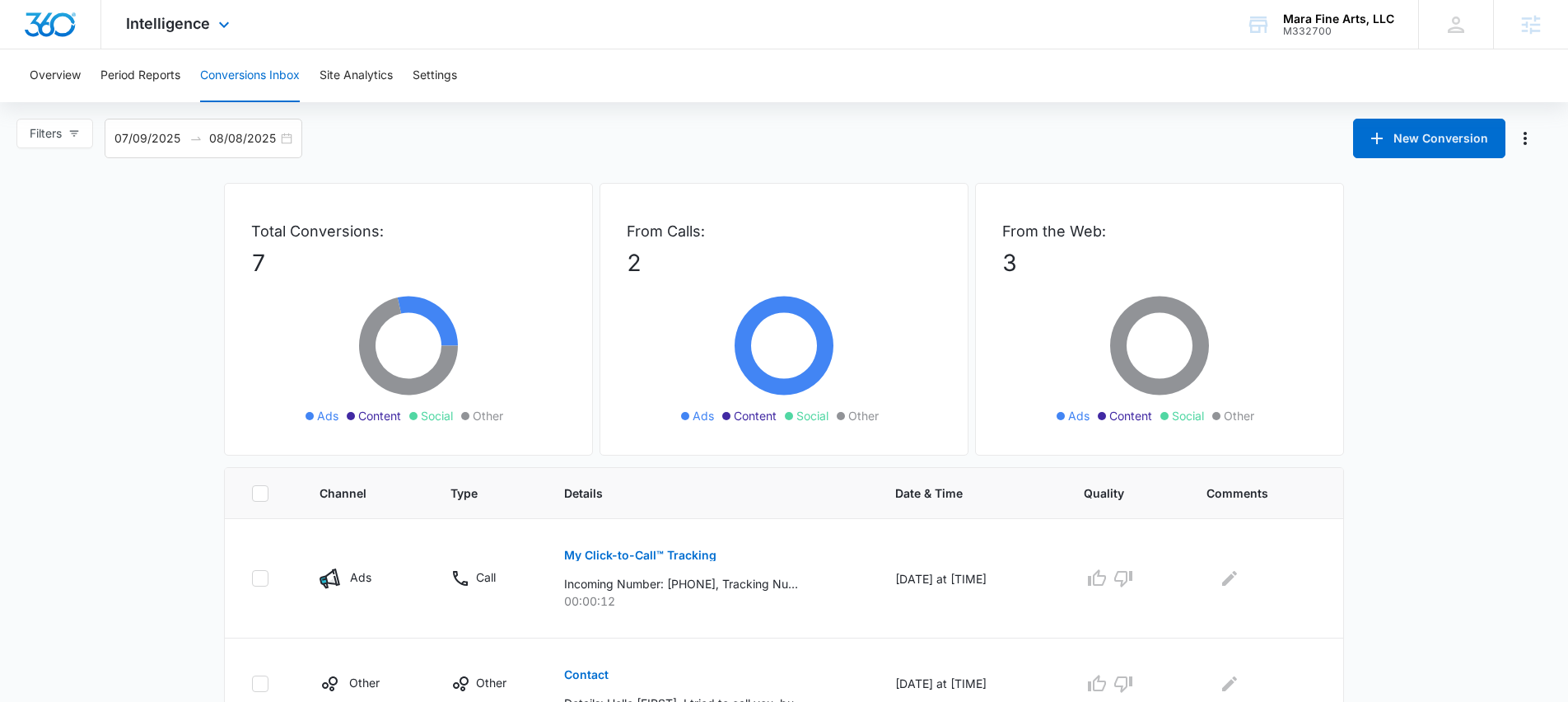 click on "Intelligence Apps Reputation Forms CRM Email Social POS Content Ads Intelligence Files Brand Settings Mara Fine Arts, LLC M332700 Your Accounts View All AS [FIRST] [LAST] [EMAIL] My Profile Notifications Support Logout Terms & Conditions &nbsp; • &nbsp; Privacy Policy Agencies" at bounding box center (784, 25) 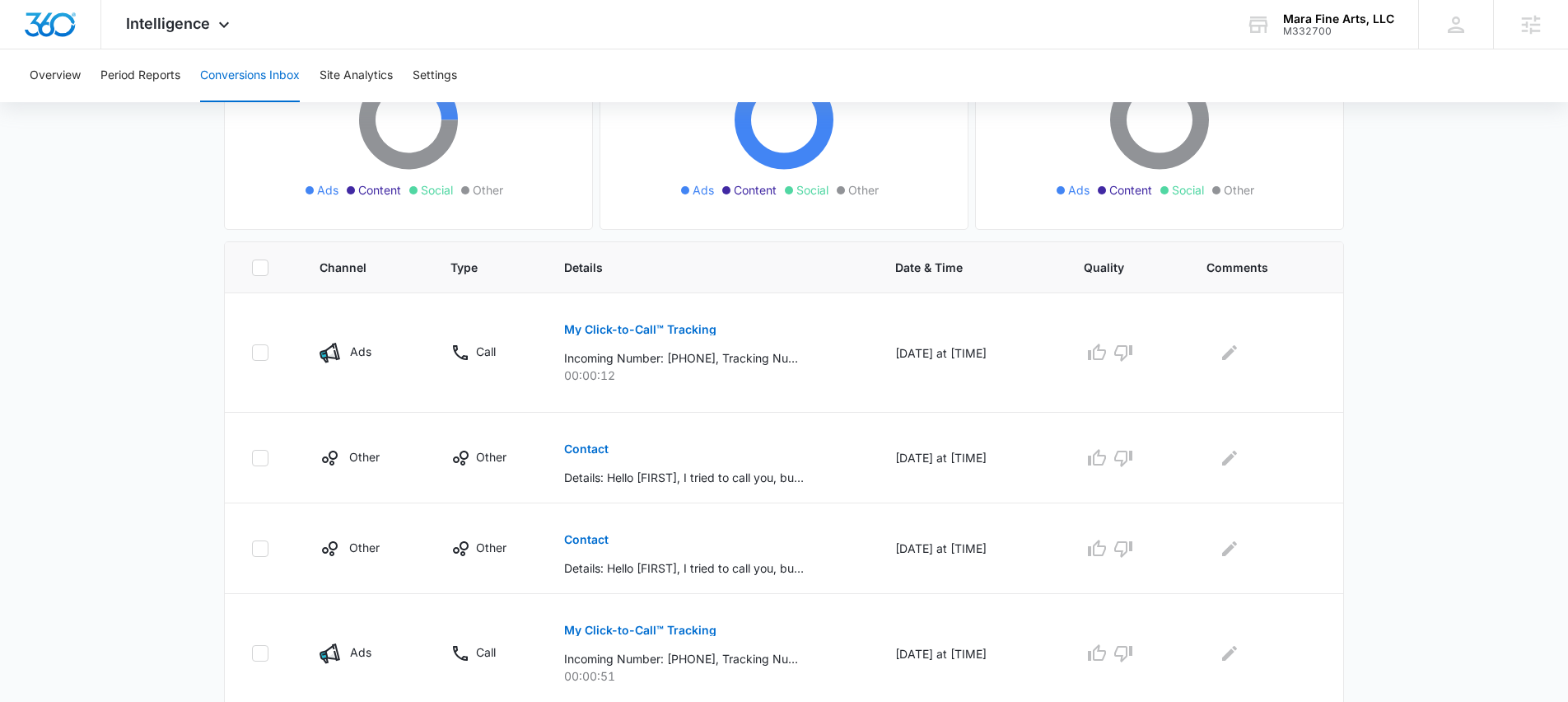 scroll, scrollTop: 227, scrollLeft: 0, axis: vertical 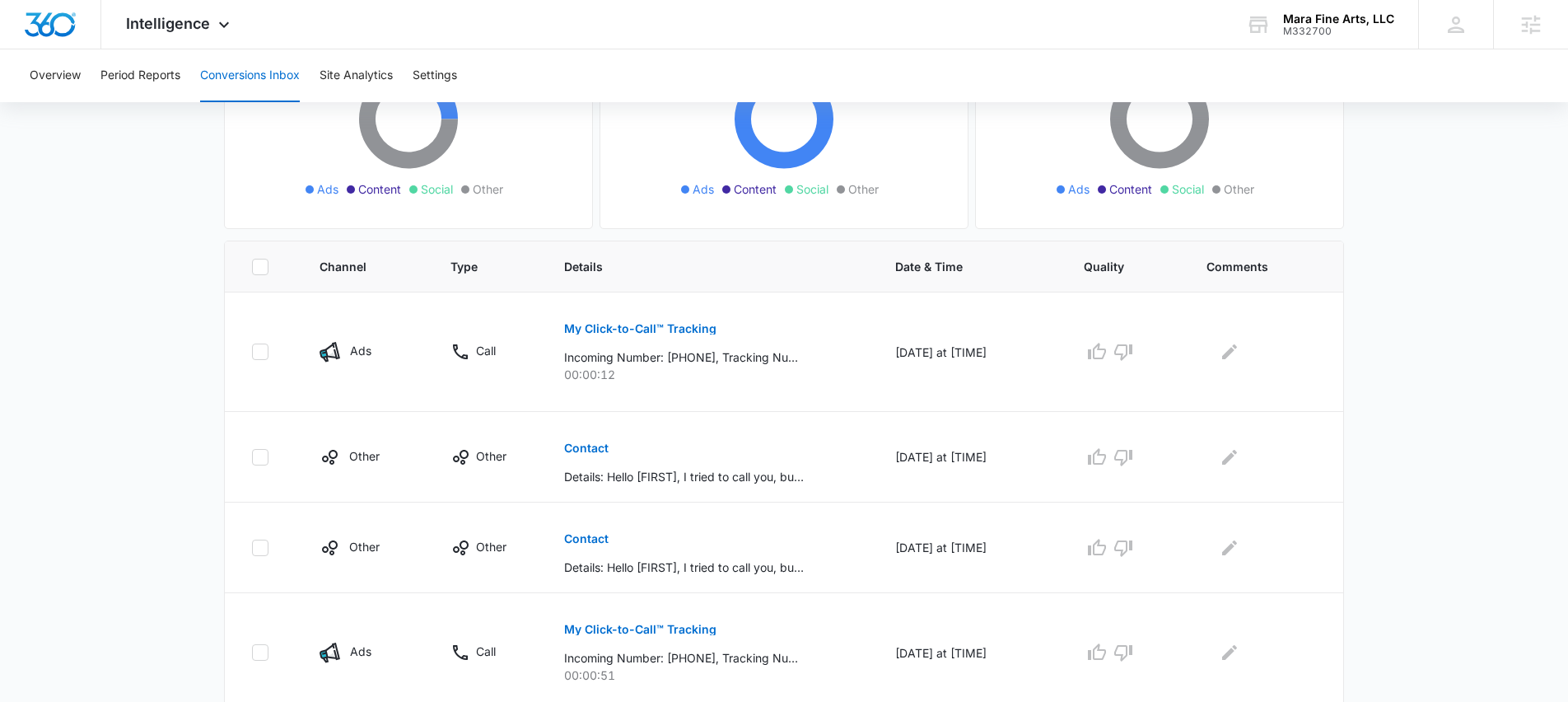 click on "Filters [DATE] [DATE] New Conversion Total Conversions: 7 Ads Content Social Other From Calls: 2 Ads Content Social Other From the Web: 3 Ads Content Social Other Channel Type Details Date & Time Quality Comments Ads Call My Click-to-Call™ Tracking Incoming Number: [PHONE], Tracking Number: [PHONE], Ring To: [PHONE], Caller Id: [PHONE], Duration: 00:00:12, Title: Mara Fine Arts - Ads 00:00:12 [DATE] at [TIME] Other Other Contact Details: Hello [FIRST],
I tried to call you, but your mailbox is full. I’d like to speak with you today, so please give me a call when you can.
I also want to let you know that I will not be renewing this contract. Over the past month, it’s been difficult to get in touch — my calls haven’t been returned, and I’ve only received one email response, which unfortunately didn’t come across as very warm.
I appreciate your attention to this matter and hope we can connect today to close things out.
Best regards,
Mara [DATE] at [TIME] Other" at bounding box center (784, 456) 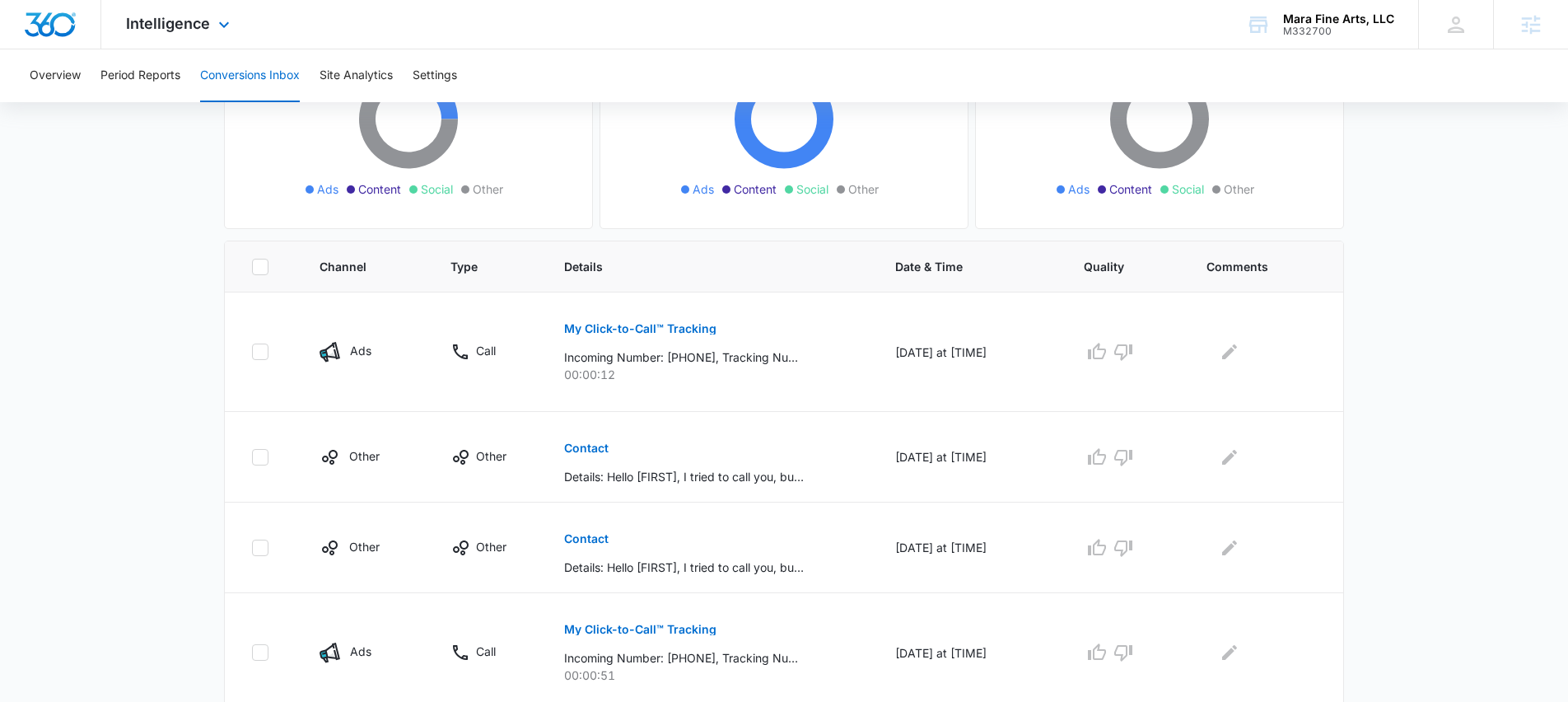 click on "Intelligence Apps Reputation Forms CRM Email Social POS Content Ads Intelligence Files Brand Settings Mara Fine Arts, LLC M332700 Your Accounts View All AS [FIRST] [LAST] [EMAIL] My Profile Notifications Support Logout Terms & Conditions &nbsp; • &nbsp; Privacy Policy Agencies" at bounding box center (784, 25) 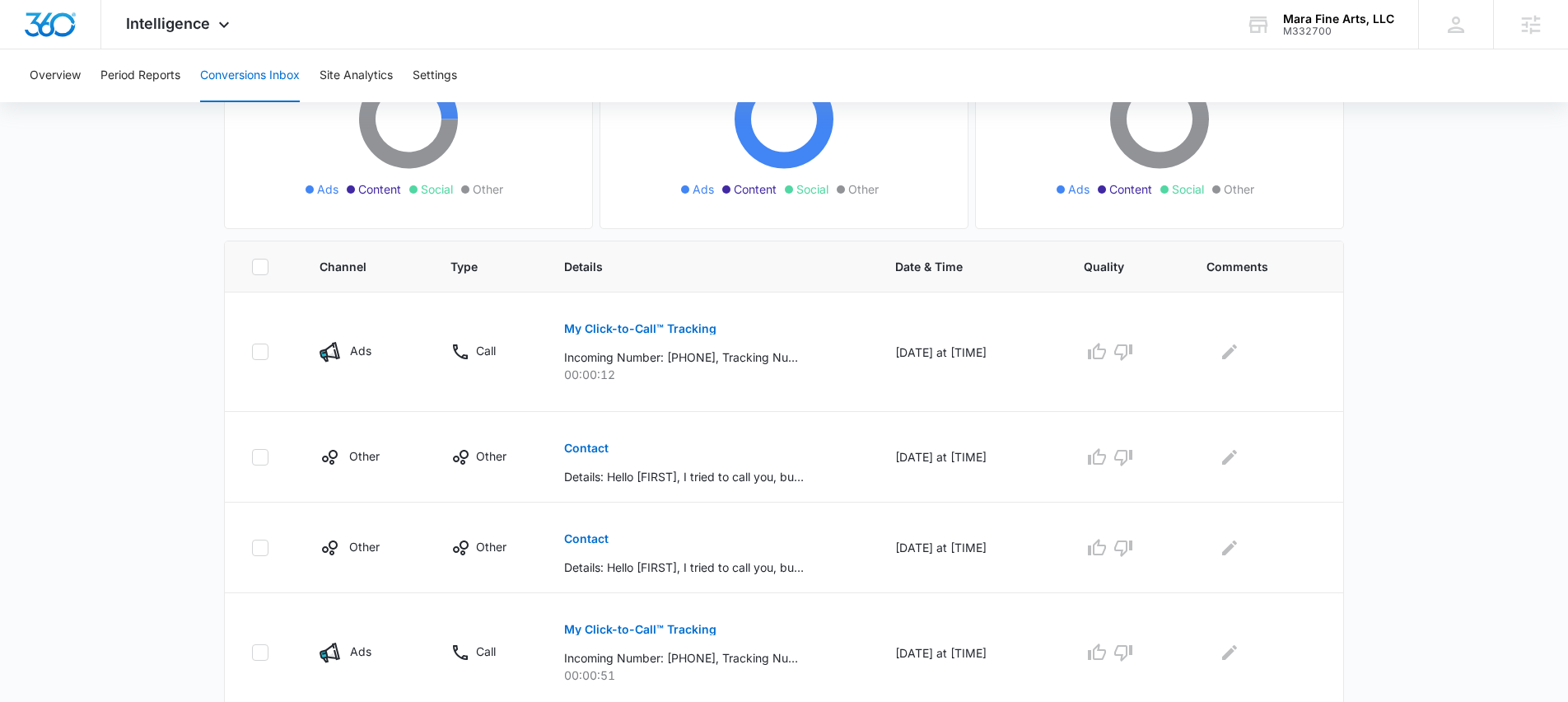 click on "Filters [DATE] [DATE] New Conversion Total Conversions: 7 Ads Content Social Other From Calls: 2 Ads Content Social Other From the Web: 3 Ads Content Social Other Channel Type Details Date & Time Quality Comments Ads Call My Click-to-Call™ Tracking Incoming Number: [PHONE], Tracking Number: [PHONE], Ring To: [PHONE], Caller Id: [PHONE], Duration: 00:00:12, Title: Mara Fine Arts - Ads 00:00:12 [DATE] at [TIME] Other Other Contact Details: Hello [FIRST],
I tried to call you, but your mailbox is full. I’d like to speak with you today, so please give me a call when you can.
I also want to let you know that I will not be renewing this contract. Over the past month, it’s been difficult to get in touch — my calls haven’t been returned, and I’ve only received one email response, which unfortunately didn’t come across as very warm.
I appreciate your attention to this matter and hope we can connect today to close things out.
Best regards,
Mara [DATE] at [TIME] Other" at bounding box center (784, 456) 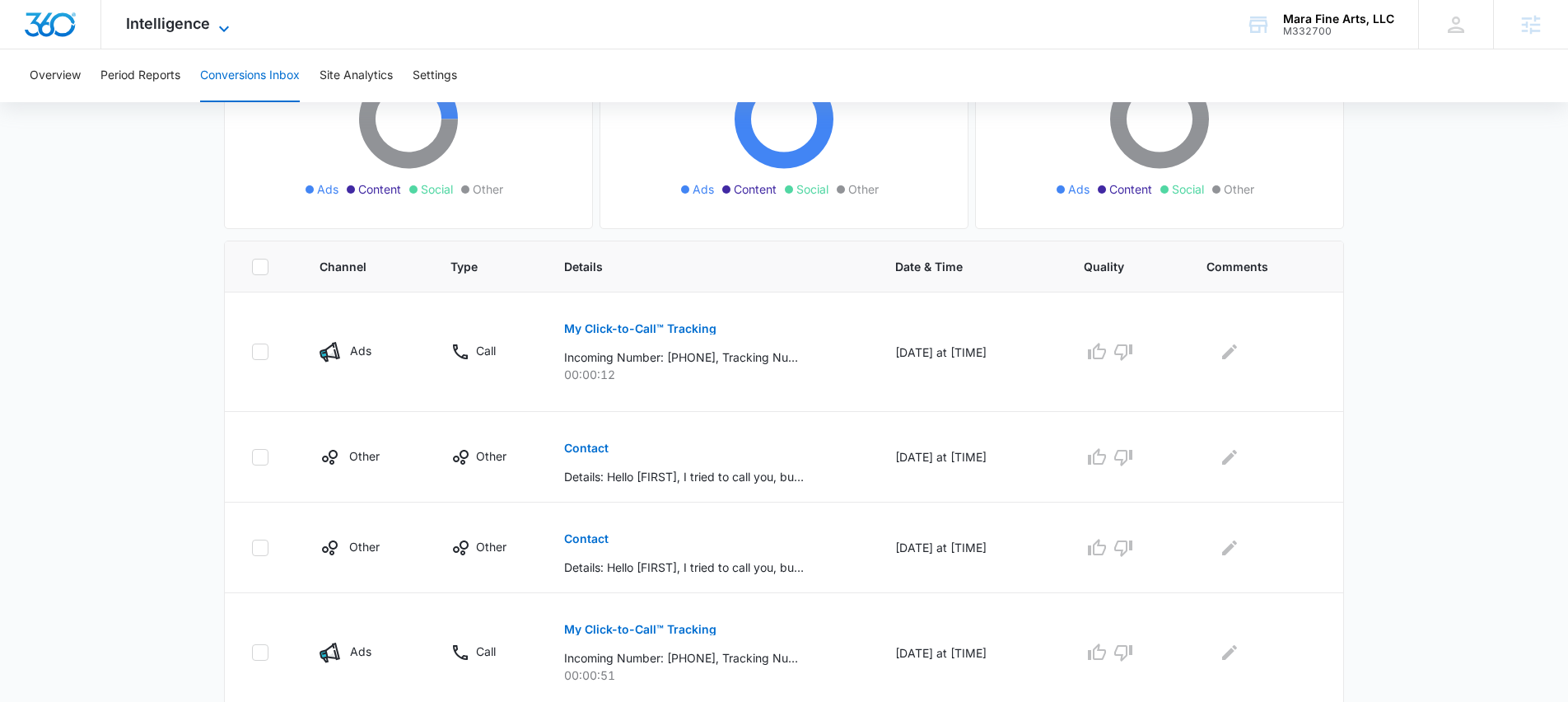 click on "Intelligence" at bounding box center (168, 23) 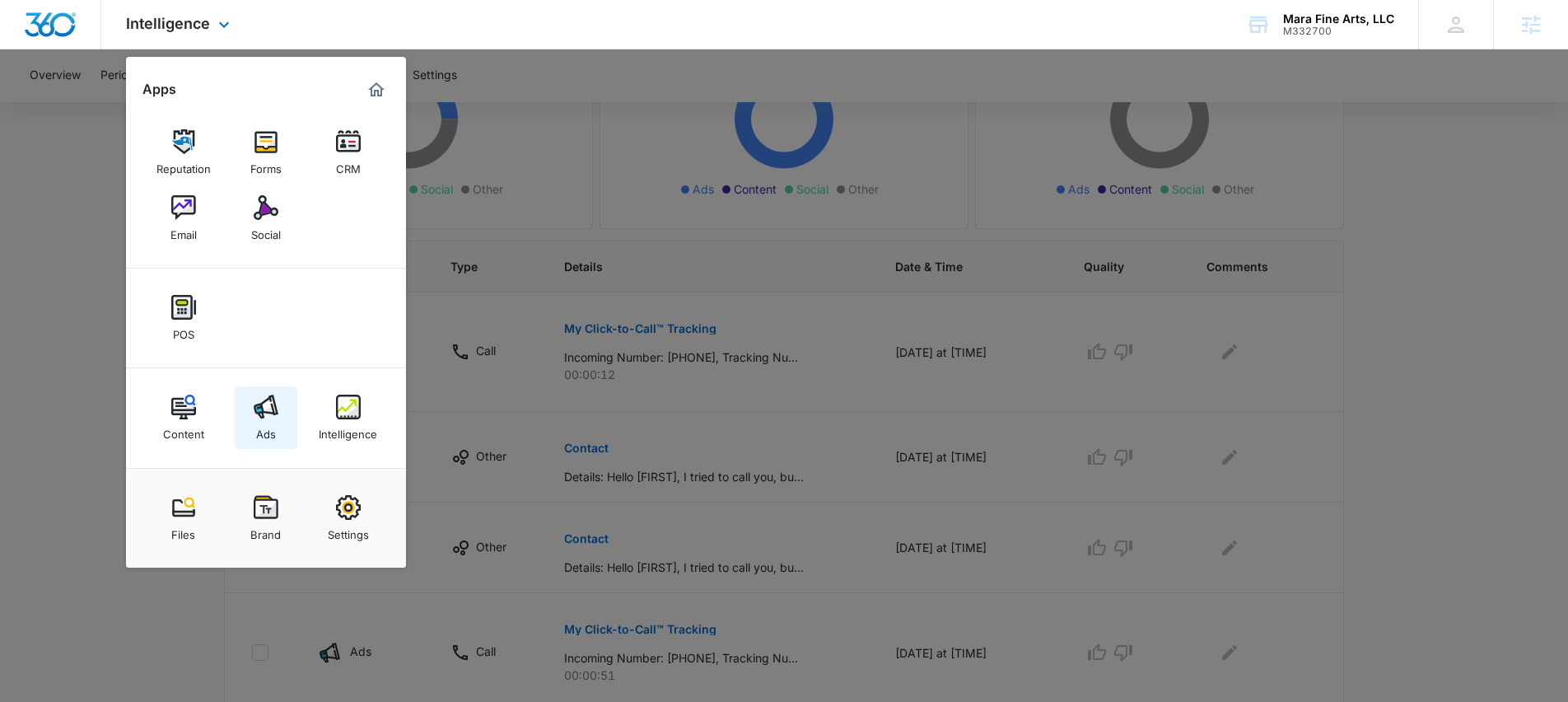 click on "Ads" at bounding box center [266, 430] 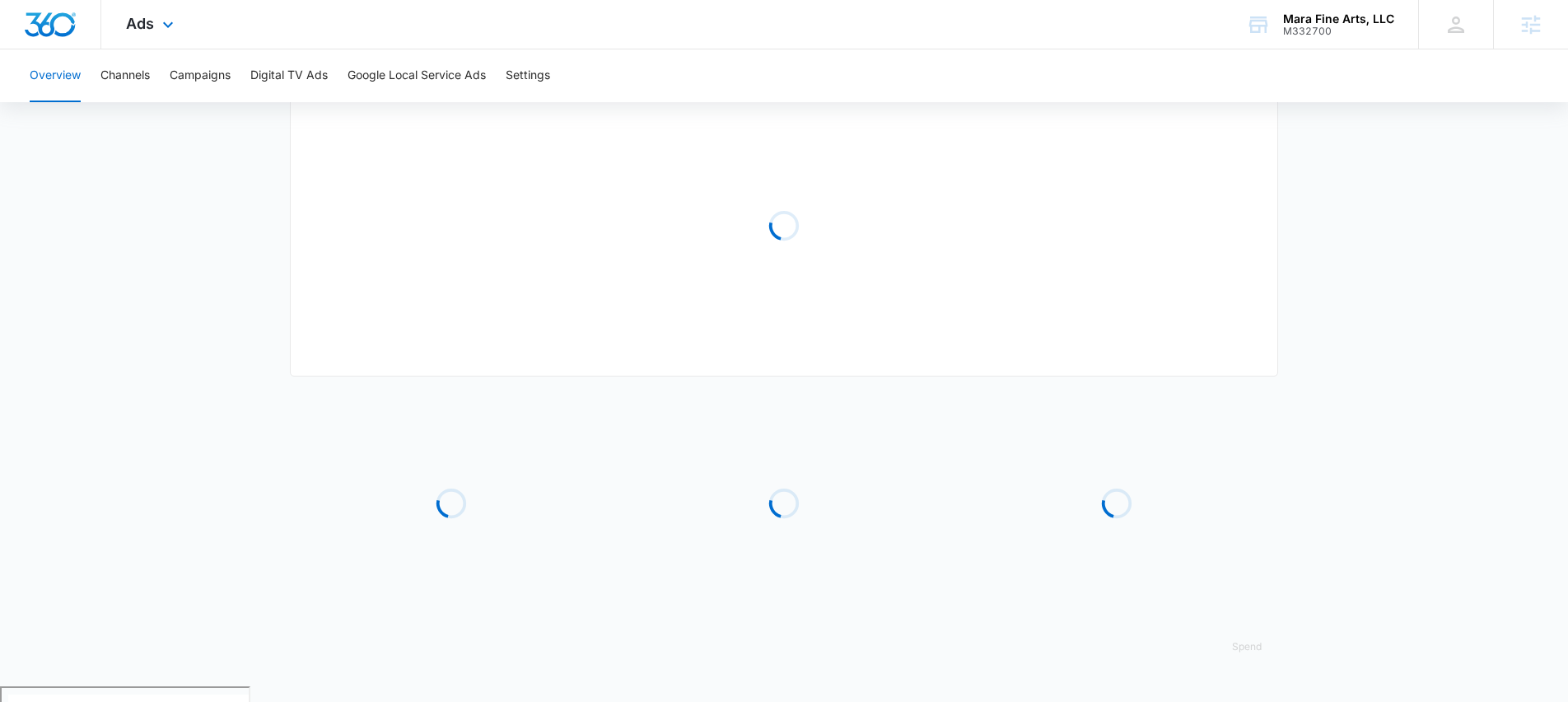 scroll, scrollTop: 0, scrollLeft: 0, axis: both 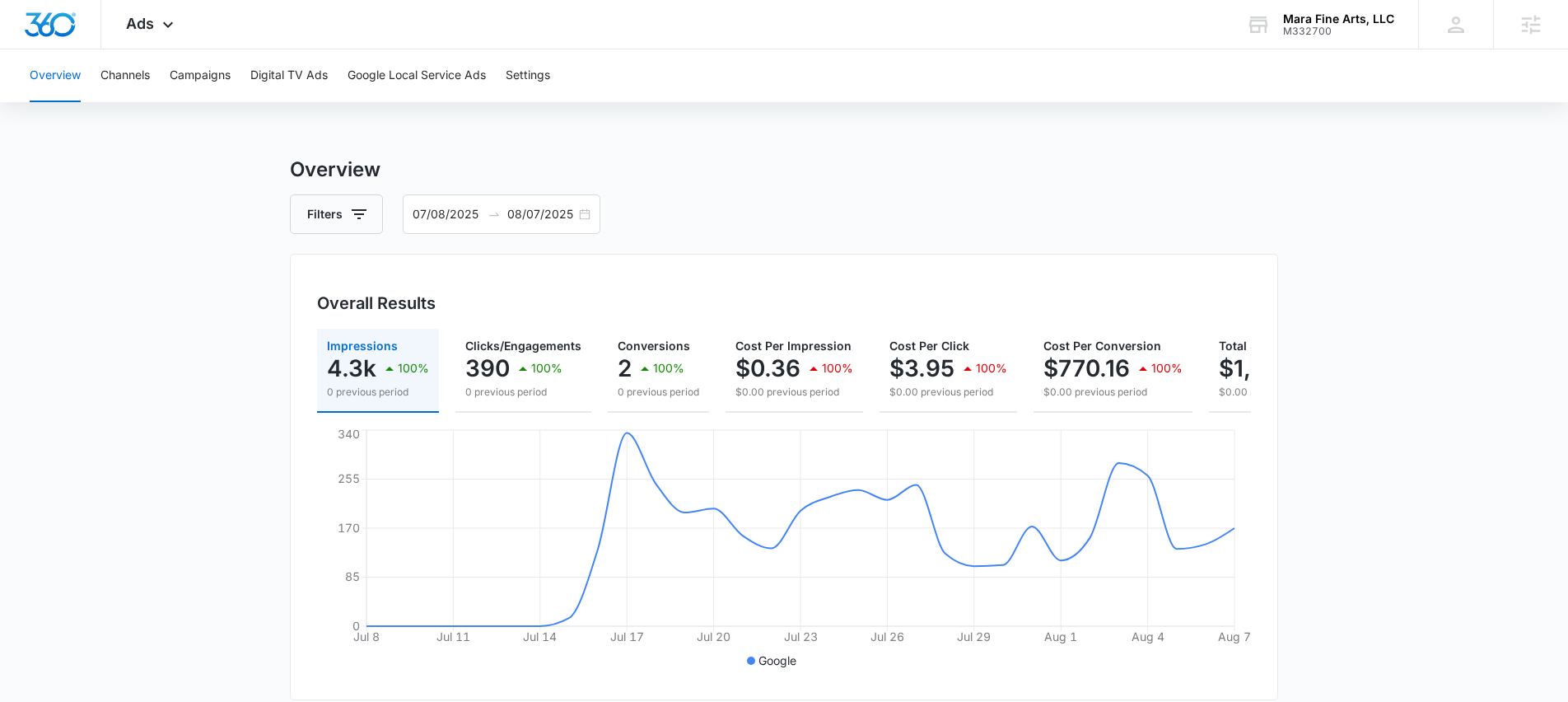 click on "Overview Filters [DATE] [DATE] Overall Results Impressions 4.3k 100% 0 previous period Clicks/Engagements 390 100% 0 previous period Conversions 2 100% 0 previous period Cost Per Impression $0.36 100% $0.00 previous period Cost Per Click $3.95 100% $0.00 previous period Cost Per Conversion $770.16 100% $0.00 previous period Total Spend $1,540.30 100% $0.00 previous period [DATE] [DATE] [DATE] [DATE] [DATE] [DATE] [DATE] [DATE] [DATE] [DATE] [DATE] [DATE] 0 85 170 255 340 Google Overall Visibility Jul. 08 - Aug. 07, 2025 Impressions 4,313 100% from 0 [DATE] [DATE] 0 170 340 Jul. 08 - Aug. 07, 2025 Jun. 07 - Jul. 07, 2025 Market Share (Search channels only) 0% 0% from 0% Cost Per Impression $0.36 100% from $0.00 Overall Conversions Jul. 08 - Aug. 07, 2025 Conversions 2 100% from 0 [DATE] [DATE] 0 0.5 1 Jul. 08 - Aug. 07, 2025 Jun. 07 - Jul. 07, 2025 Conversion Rate 0.5% 100% from 0% Cost Per Conversion $770.16 100% from $0.00 Overall Engagement Jul. 08 - Aug. 07, 2025 390 100% 0" at bounding box center [784, 746] 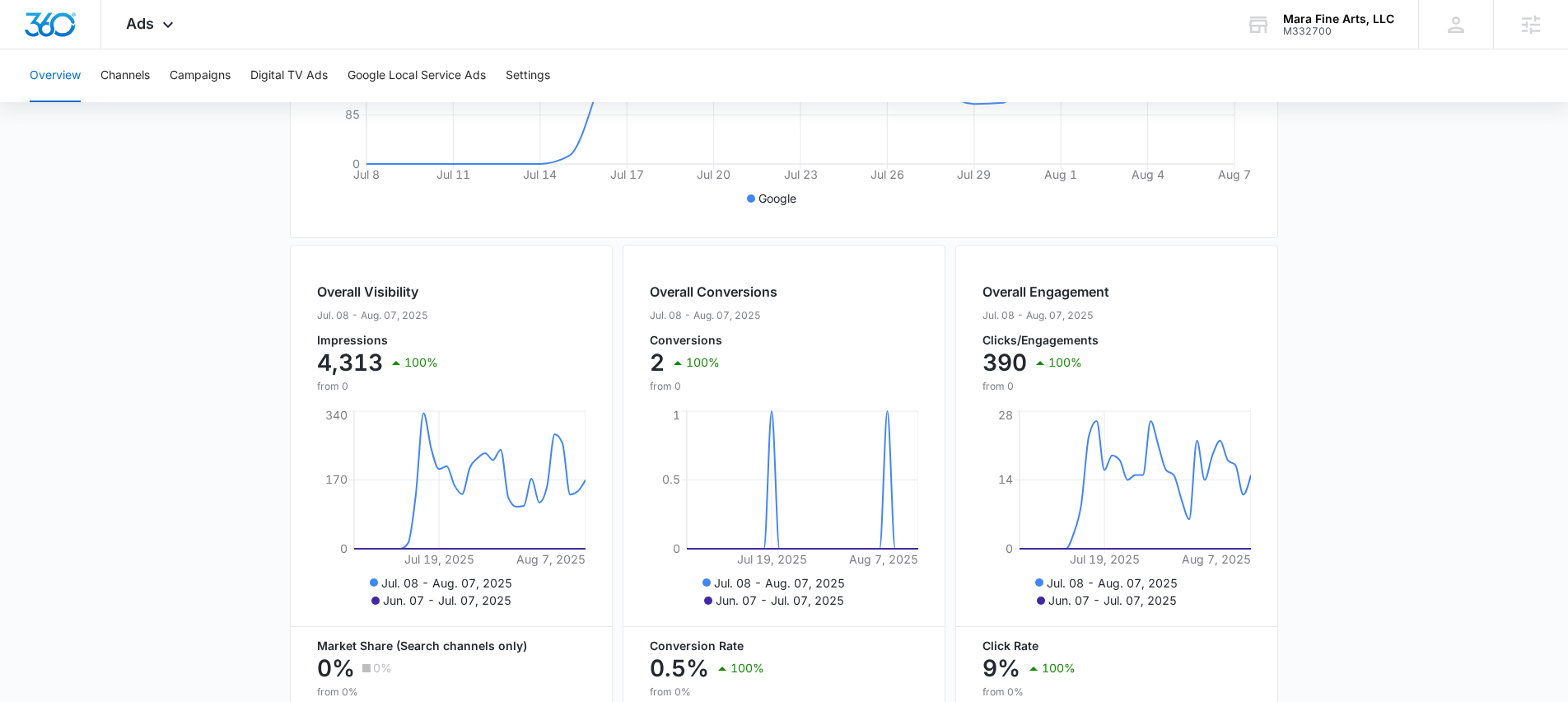 scroll, scrollTop: 458, scrollLeft: 0, axis: vertical 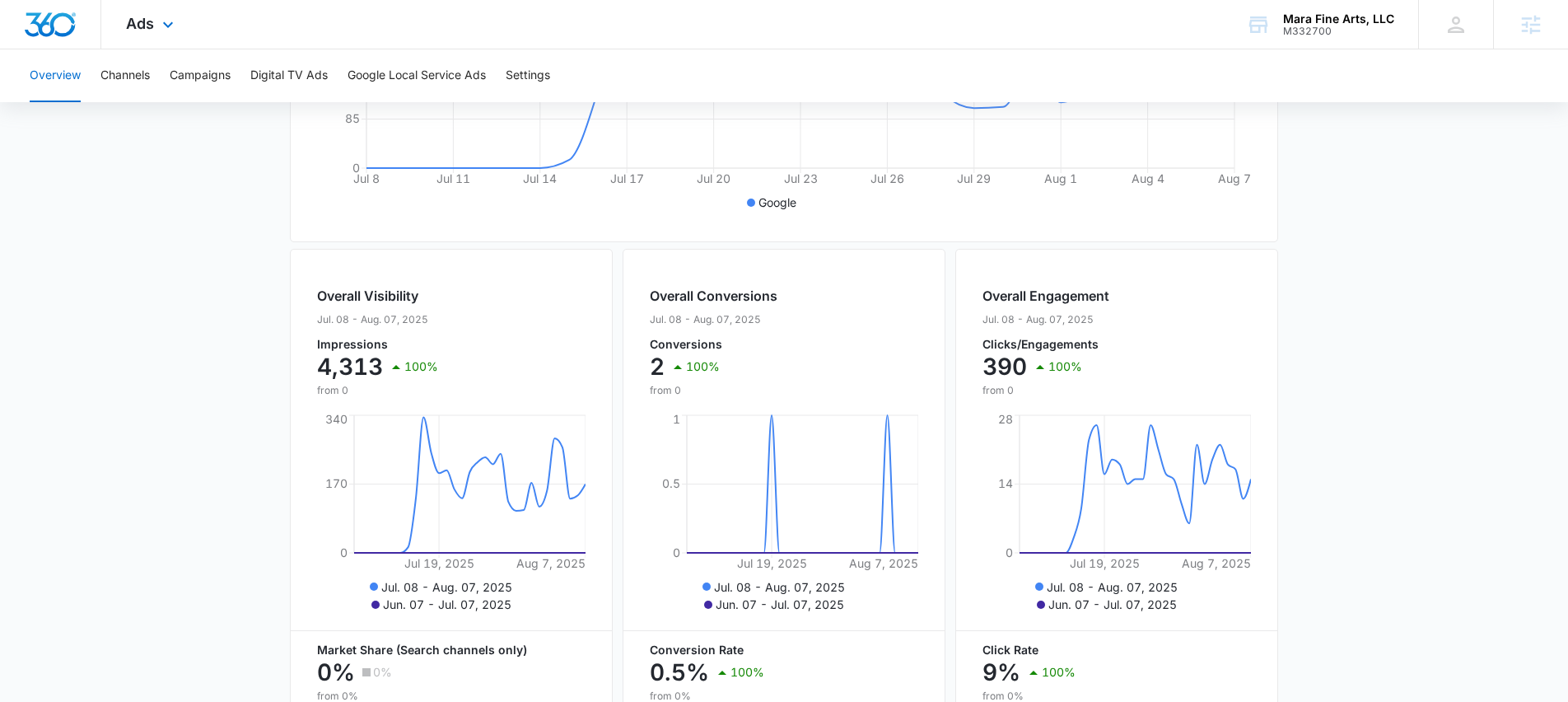 click on "Ads Apps Reputation Forms CRM Email Social POS Content Ads Intelligence Files Brand Settings Mara Fine Arts, LLC M332700 Your Accounts View All AS [FIRST] [LAST] [EMAIL] My Profile Notifications Support Logout Terms & Conditions &nbsp; • &nbsp; Privacy Policy Agencies" at bounding box center (784, 25) 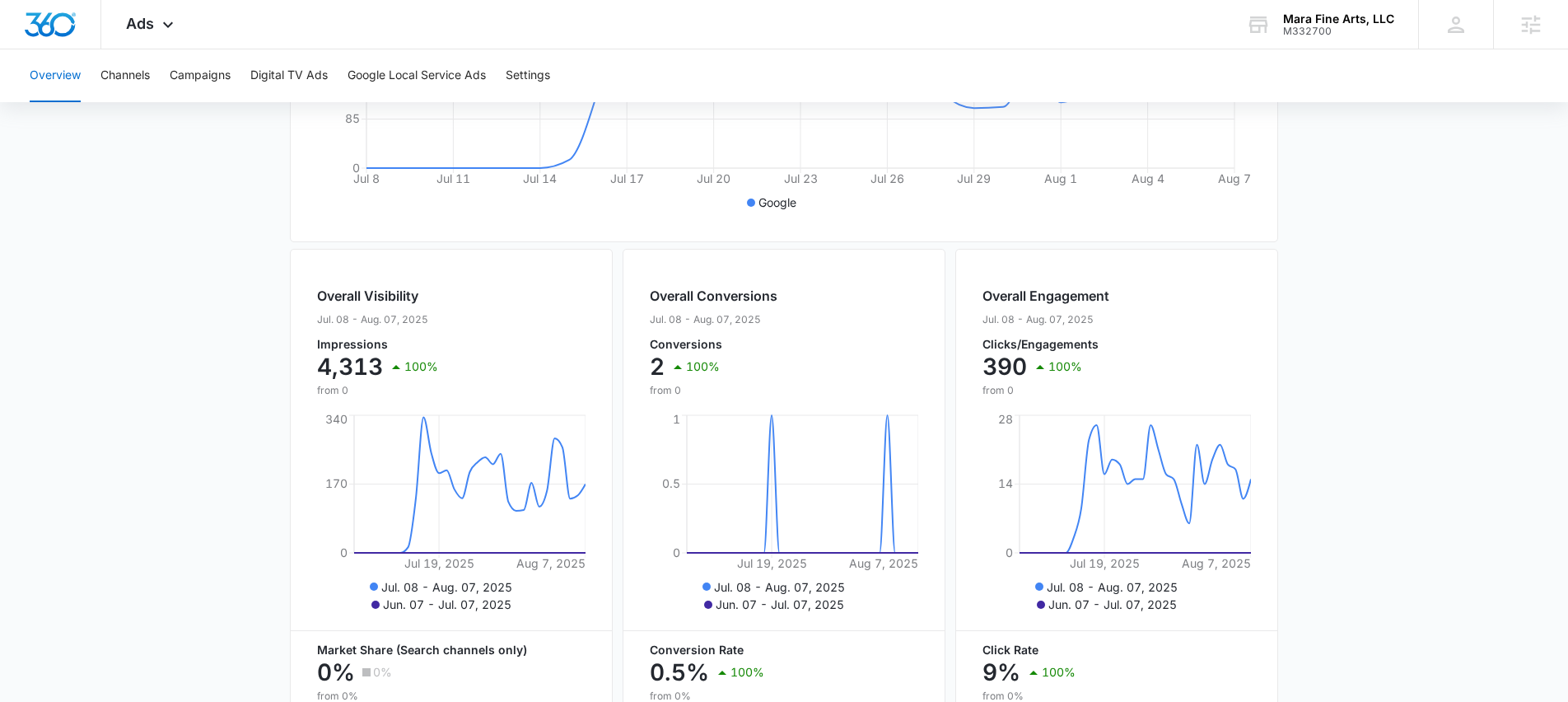 click on "Overview Filters [DATE] [DATE] Overall Results Impressions 4.3k 100% 0 previous period Clicks/Engagements 390 100% 0 previous period Conversions 2 100% 0 previous period Cost Per Impression $0.36 100% $0.00 previous period Cost Per Click $3.95 100% $0.00 previous period Cost Per Conversion $770.16 100% $0.00 previous period Total Spend $1,540.30 100% $0.00 previous period [DATE] [DATE] [DATE] [DATE] [DATE] [DATE] [DATE] [DATE] [DATE] [DATE] [DATE] [DATE] 0 85 170 255 340 Google Overall Visibility Jul. 08 - Aug. 07, 2025 Impressions 4,313 100% from 0 [DATE] [DATE] 0 170 340 Jul. 08 - Aug. 07, 2025 Jun. 07 - Jul. 07, 2025 Market Share (Search channels only) 0% 0% from 0% Cost Per Impression $0.36 100% from $0.00 Overall Conversions Jul. 08 - Aug. 07, 2025 Conversions 2 100% from 0 [DATE] [DATE] 0 0.5 1 Jul. 08 - Aug. 07, 2025 Jun. 07 - Jul. 07, 2025 Conversion Rate 0.5% 100% from 0% Cost Per Conversion $770.16 100% from $0.00 Overall Engagement Jul. 08 - Aug. 07, 2025 390 100% 0" at bounding box center [784, 288] 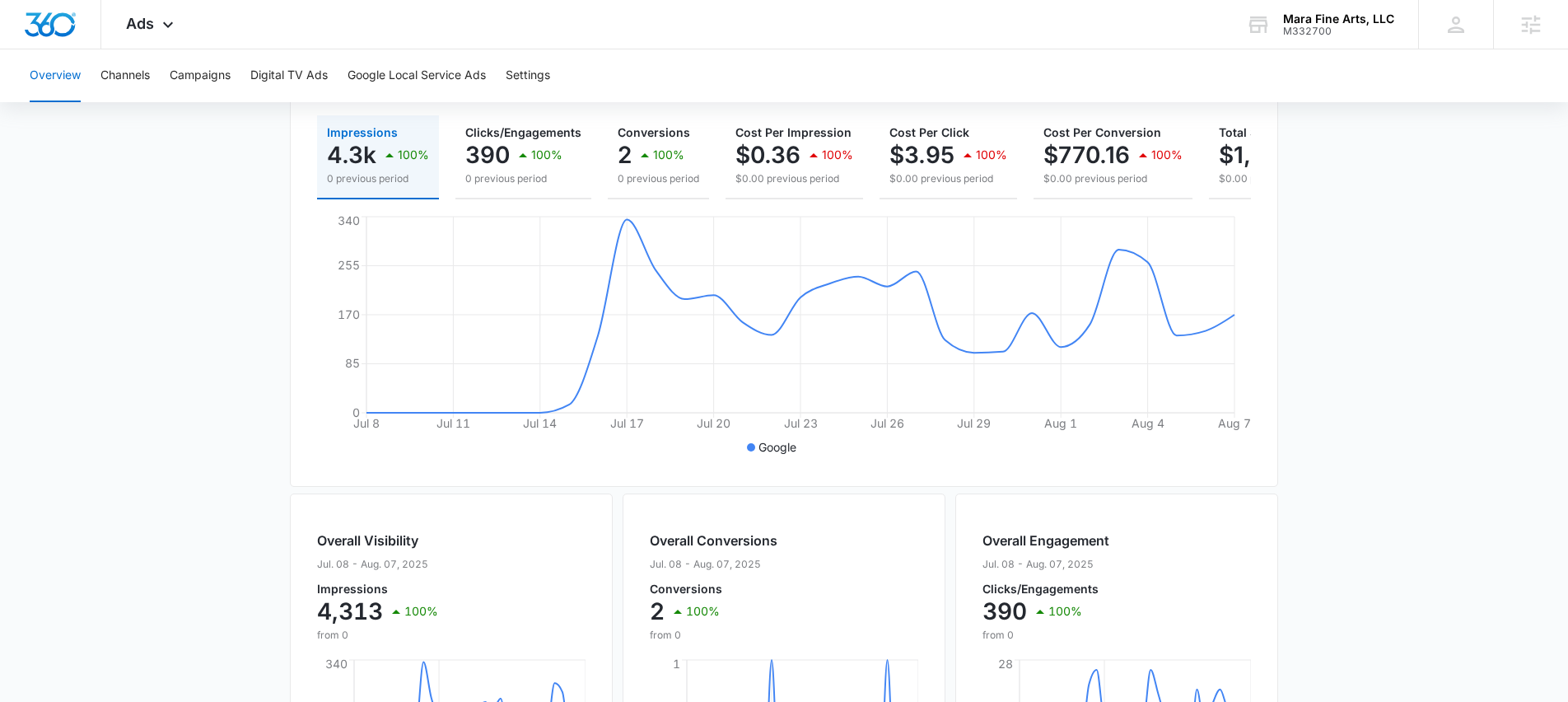 scroll, scrollTop: 201, scrollLeft: 0, axis: vertical 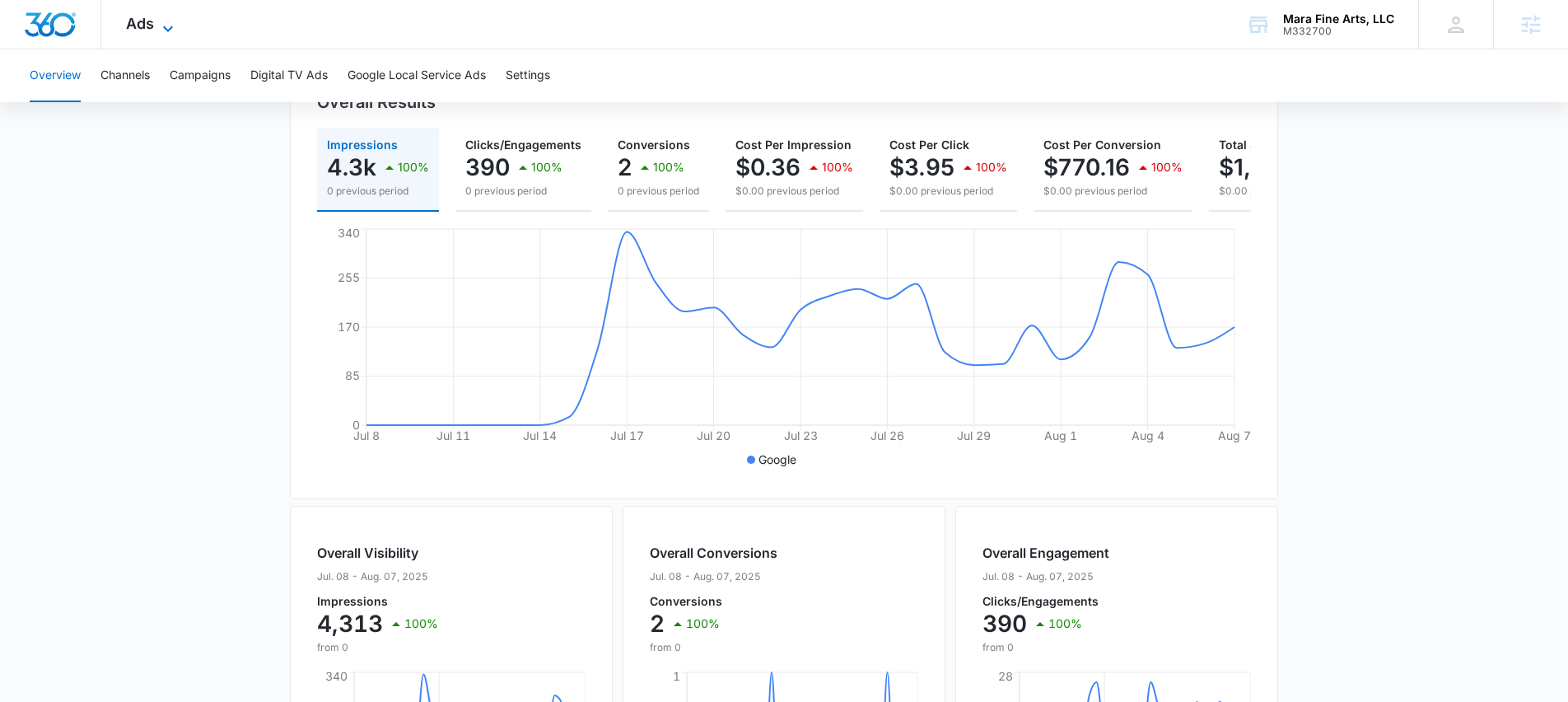 click on "Ads" at bounding box center [140, 23] 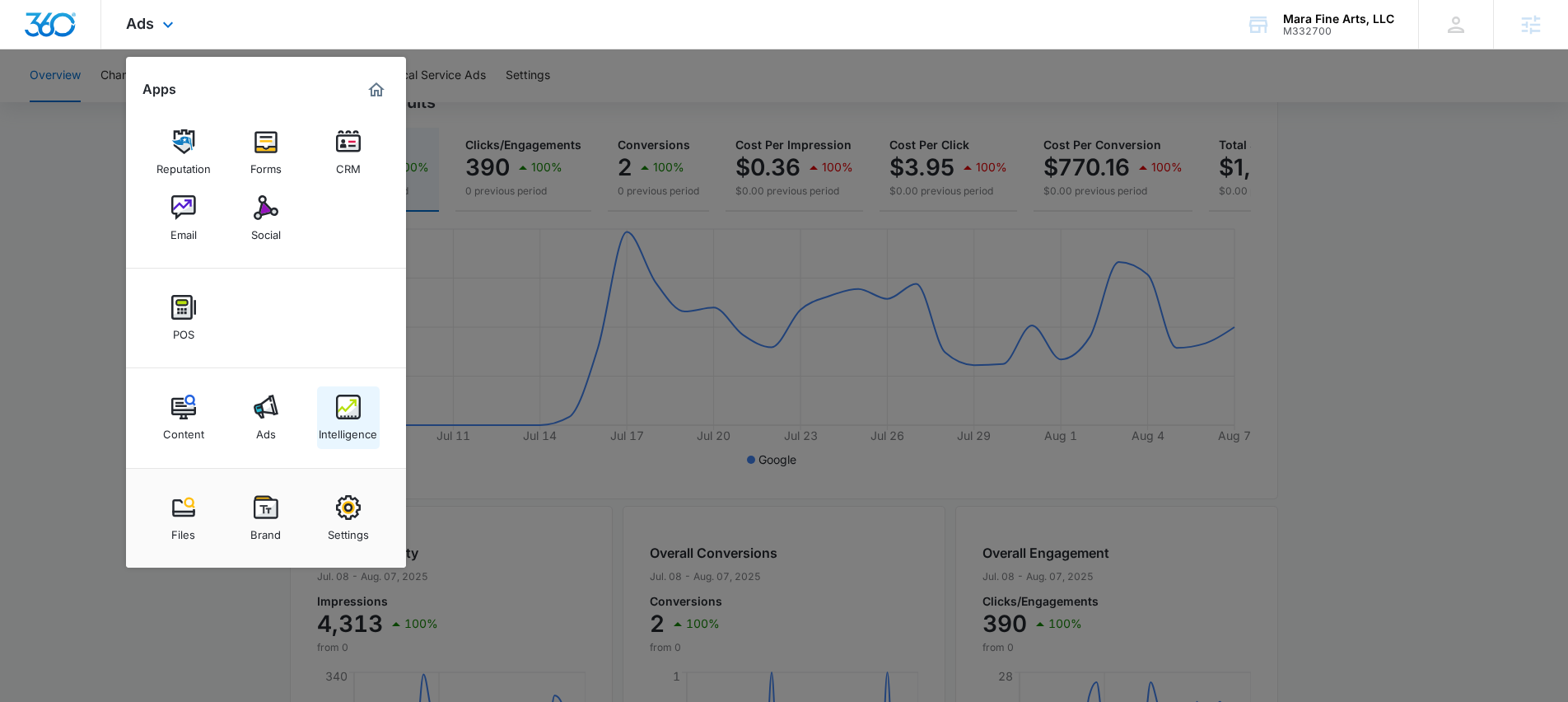 click at bounding box center (348, 407) 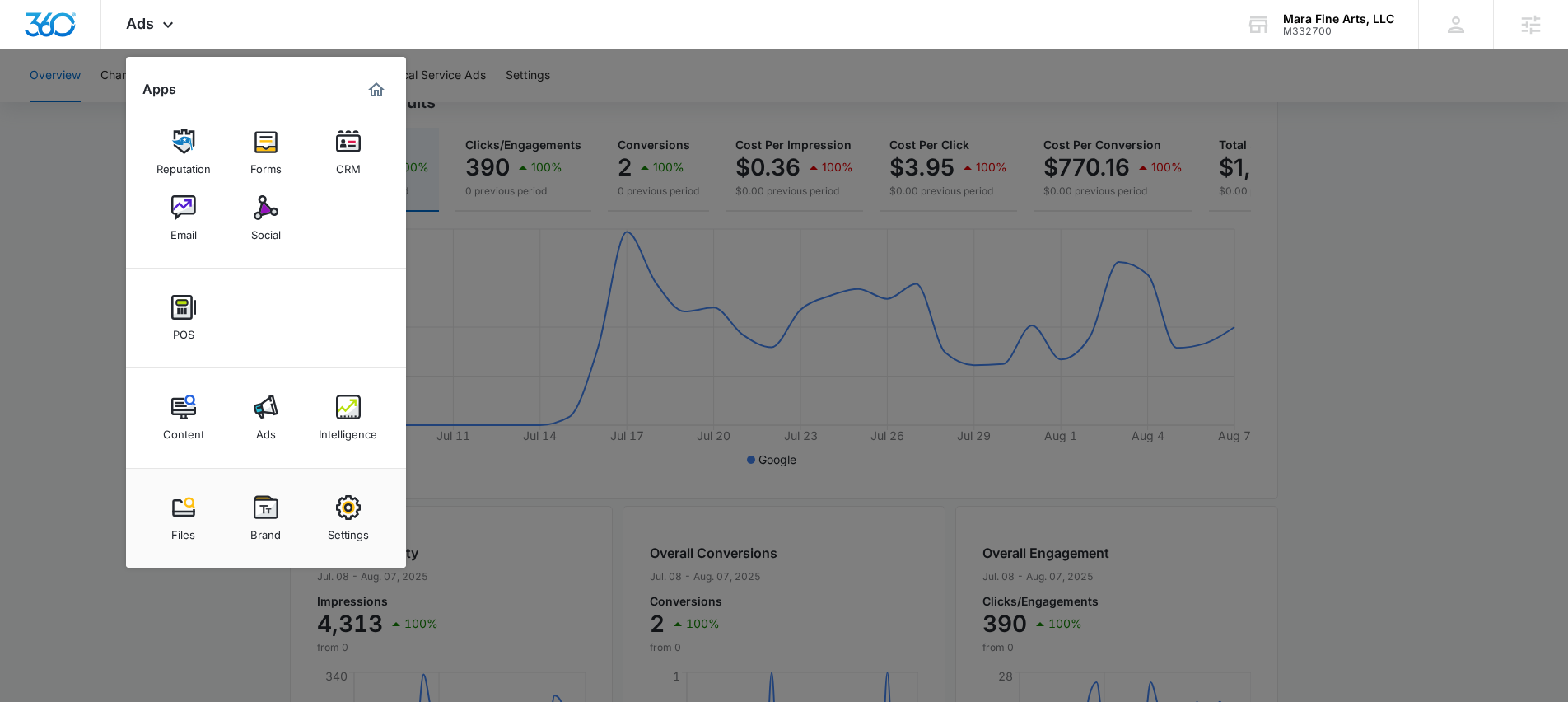 scroll, scrollTop: 0, scrollLeft: 0, axis: both 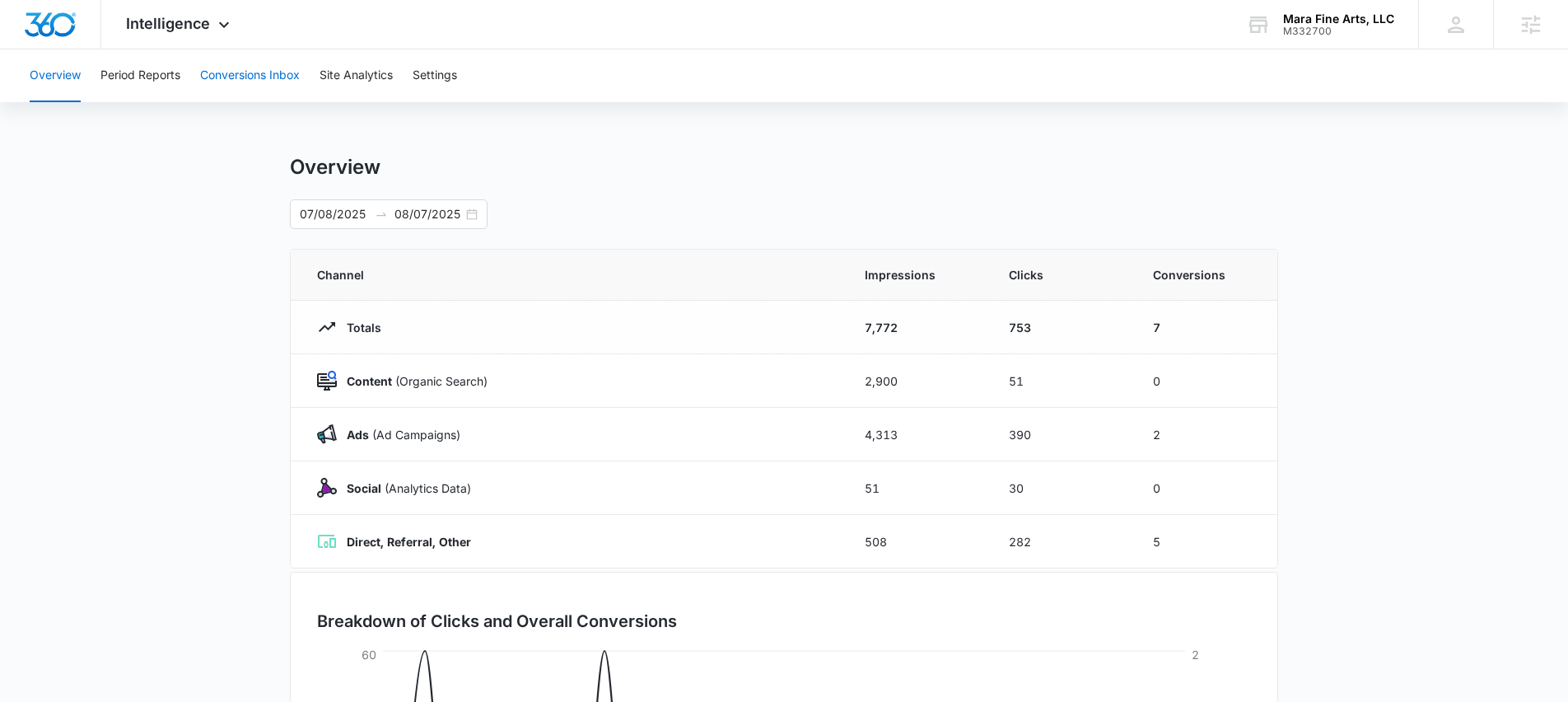 click on "Conversions Inbox" at bounding box center [250, 76] 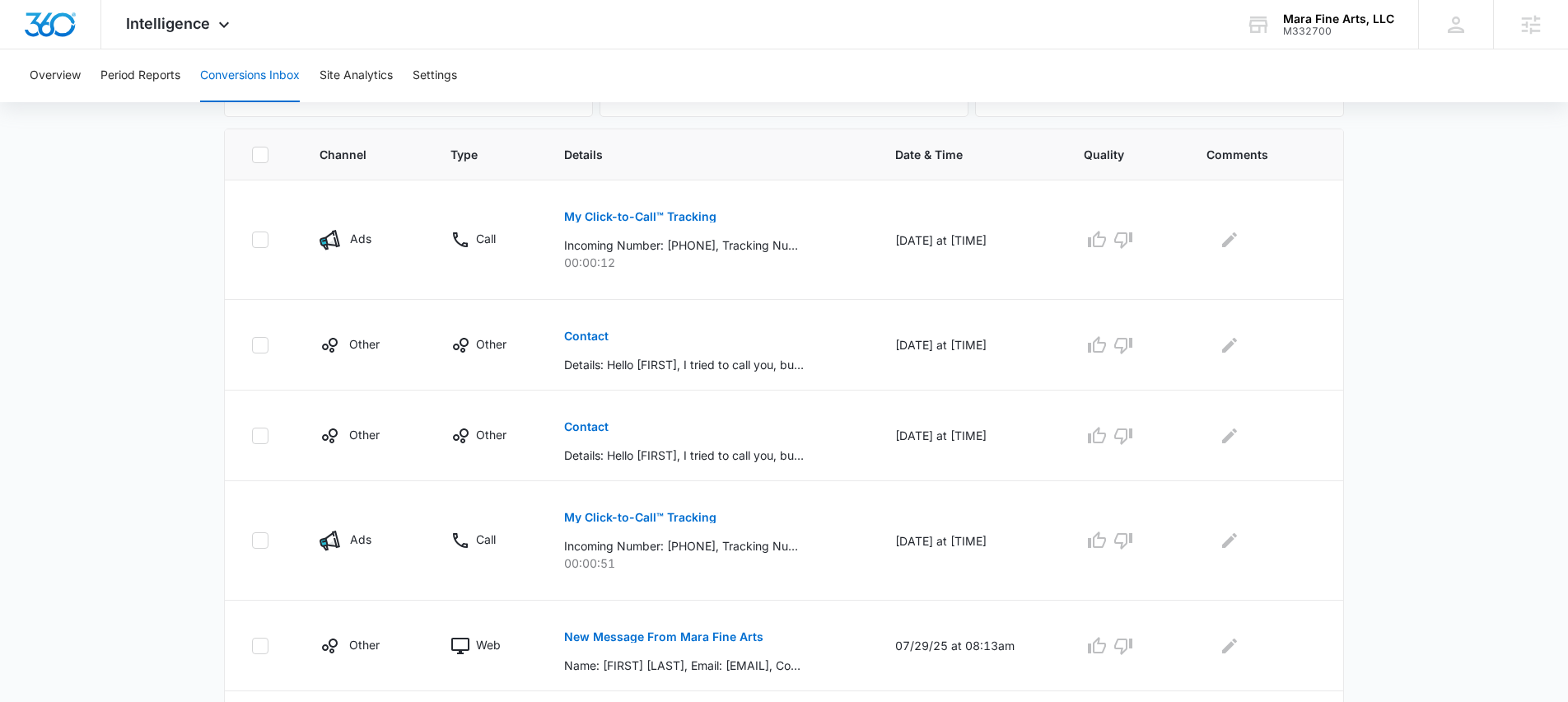 scroll, scrollTop: 395, scrollLeft: 0, axis: vertical 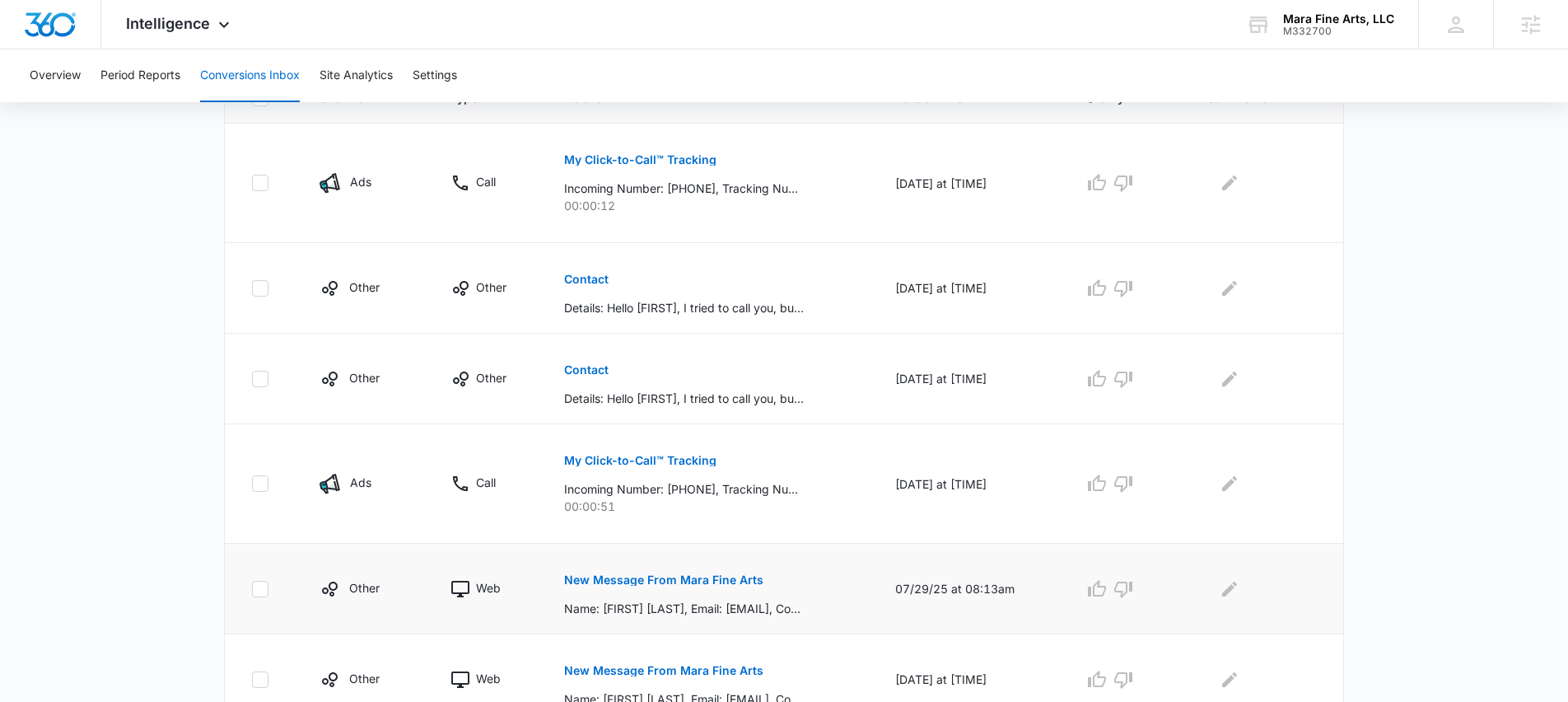 click on "New Message From Mara Fine Arts" at bounding box center [664, 580] 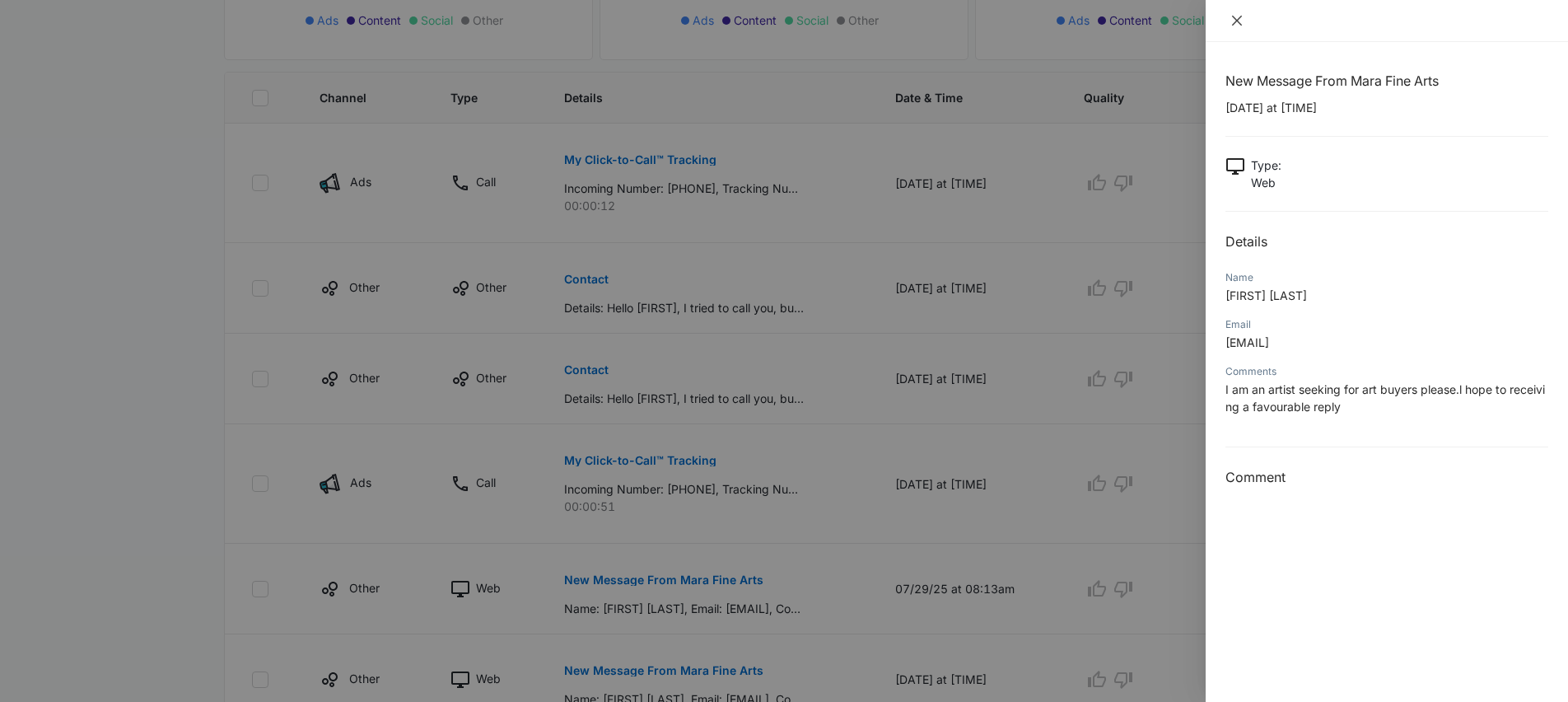 click 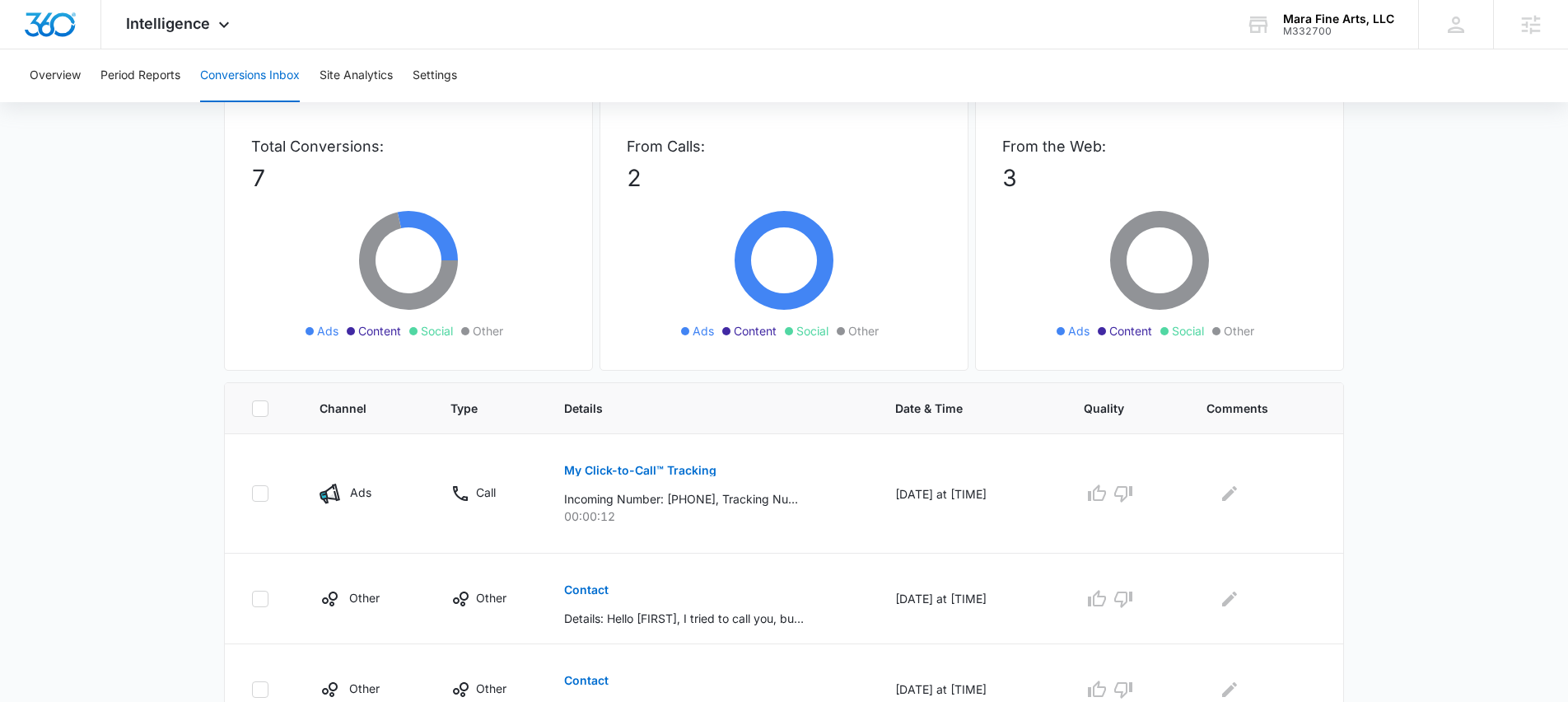 scroll, scrollTop: 0, scrollLeft: 0, axis: both 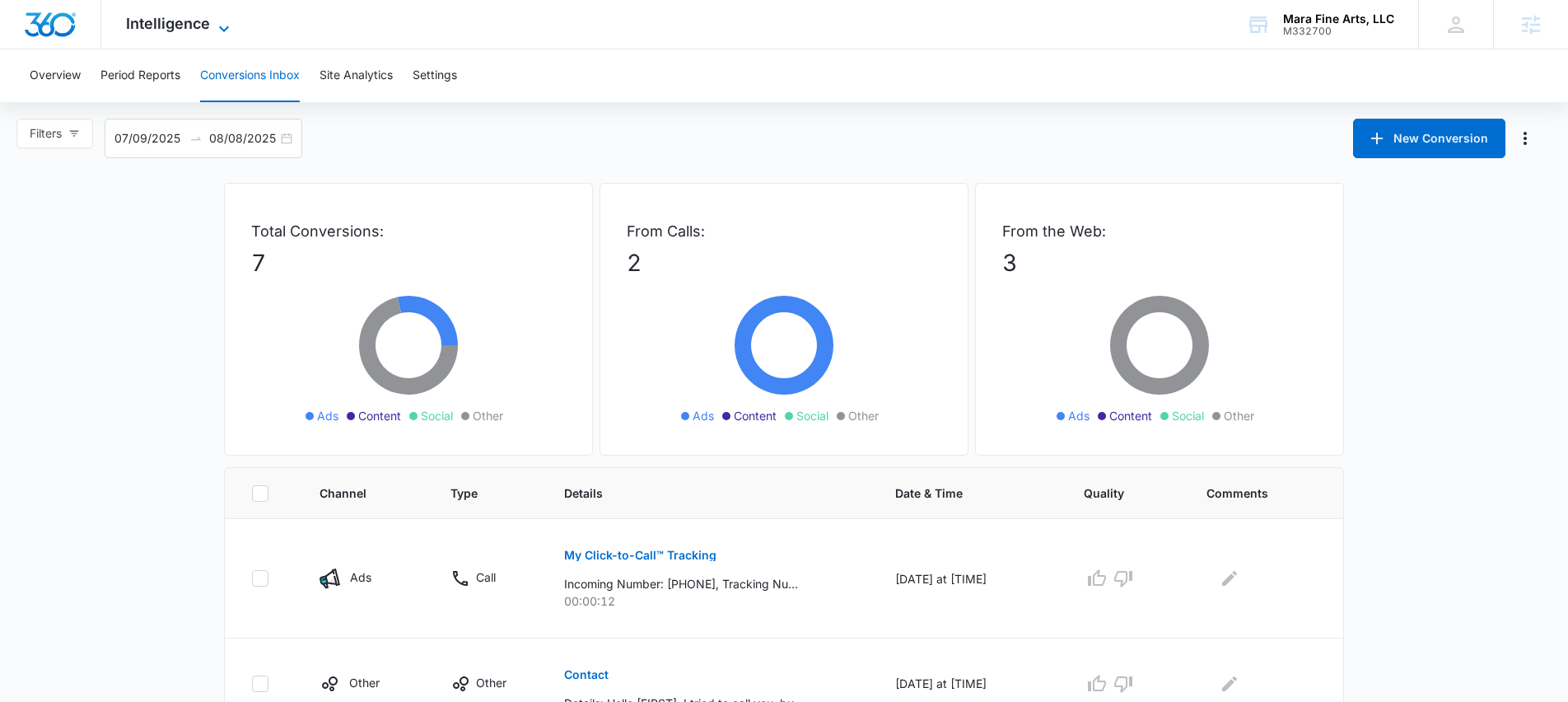 click on "Intelligence" at bounding box center [168, 23] 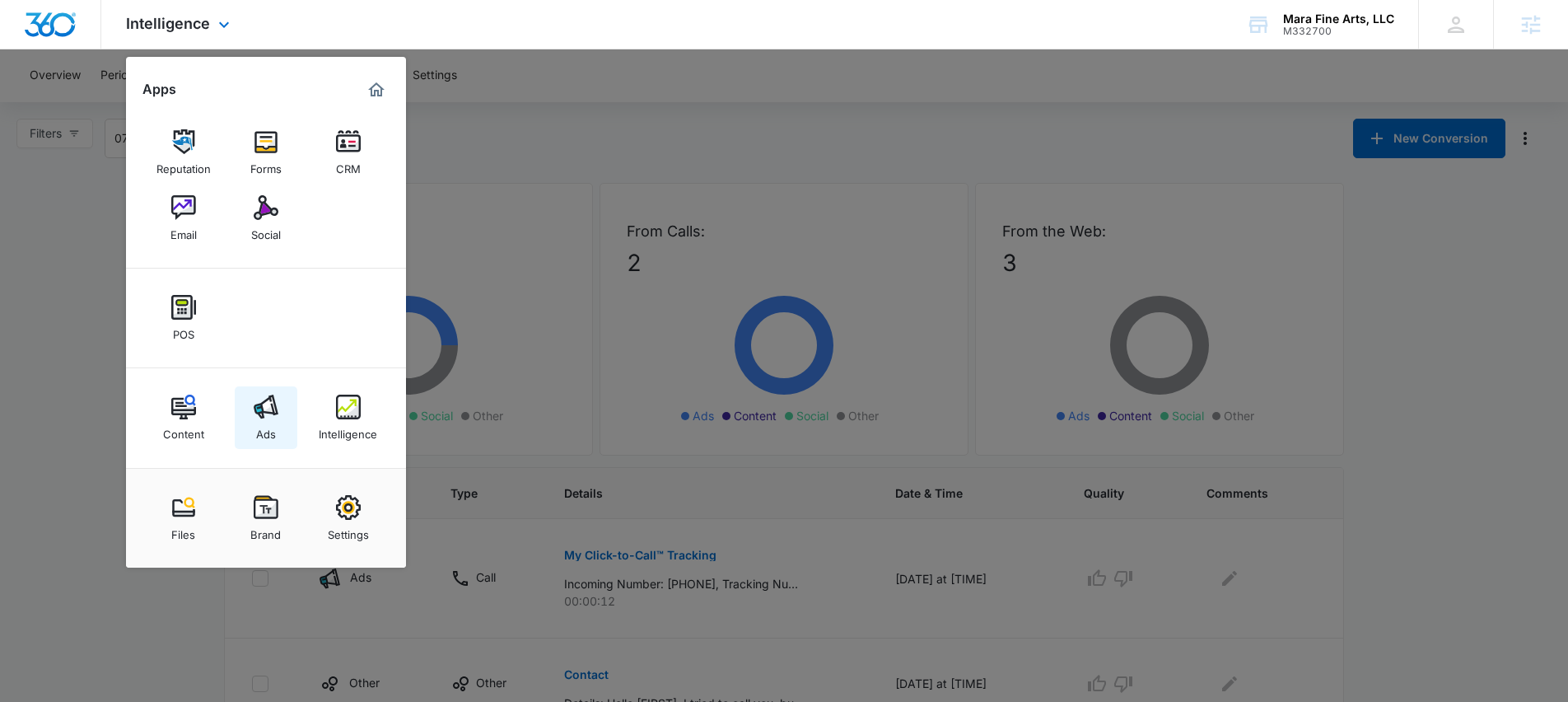 click at bounding box center (266, 407) 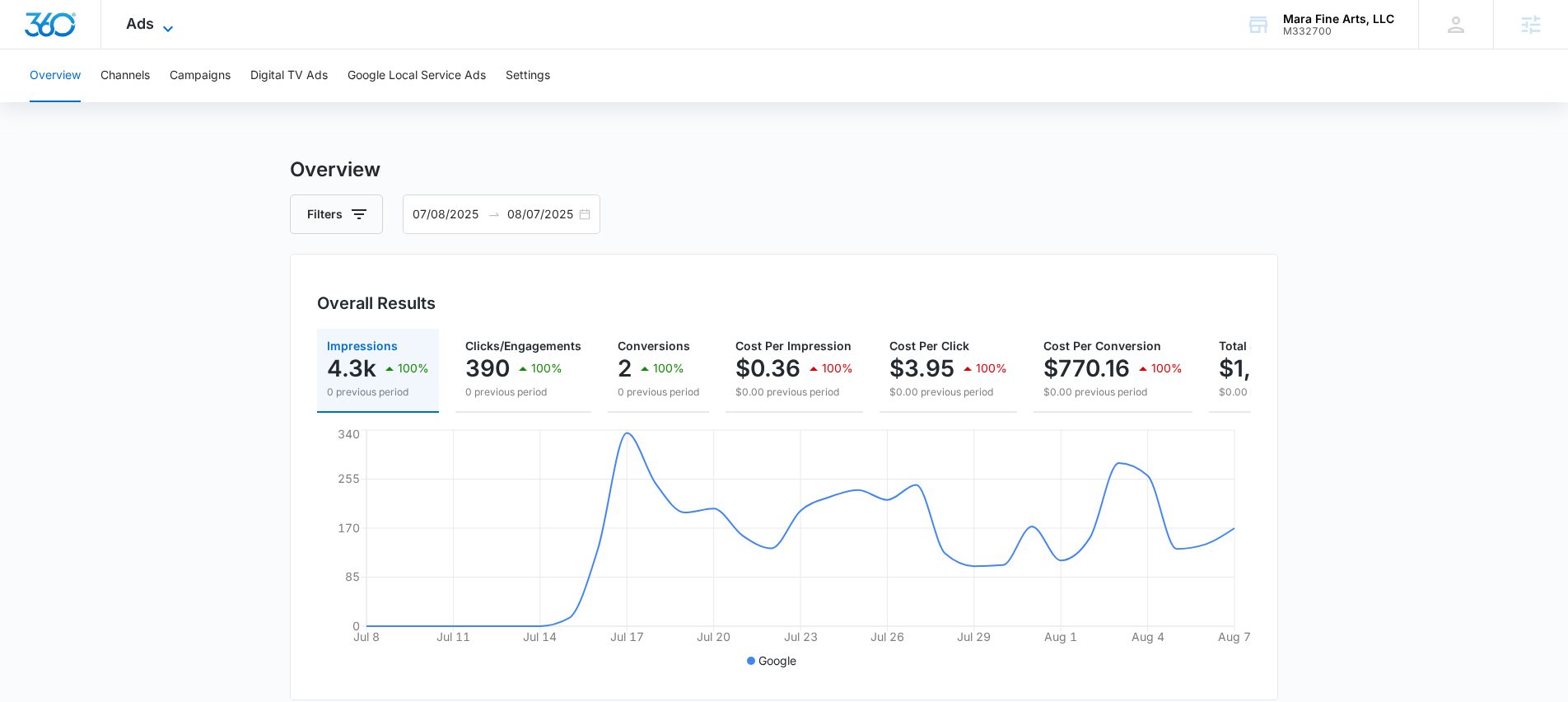 click on "Ads" at bounding box center [140, 23] 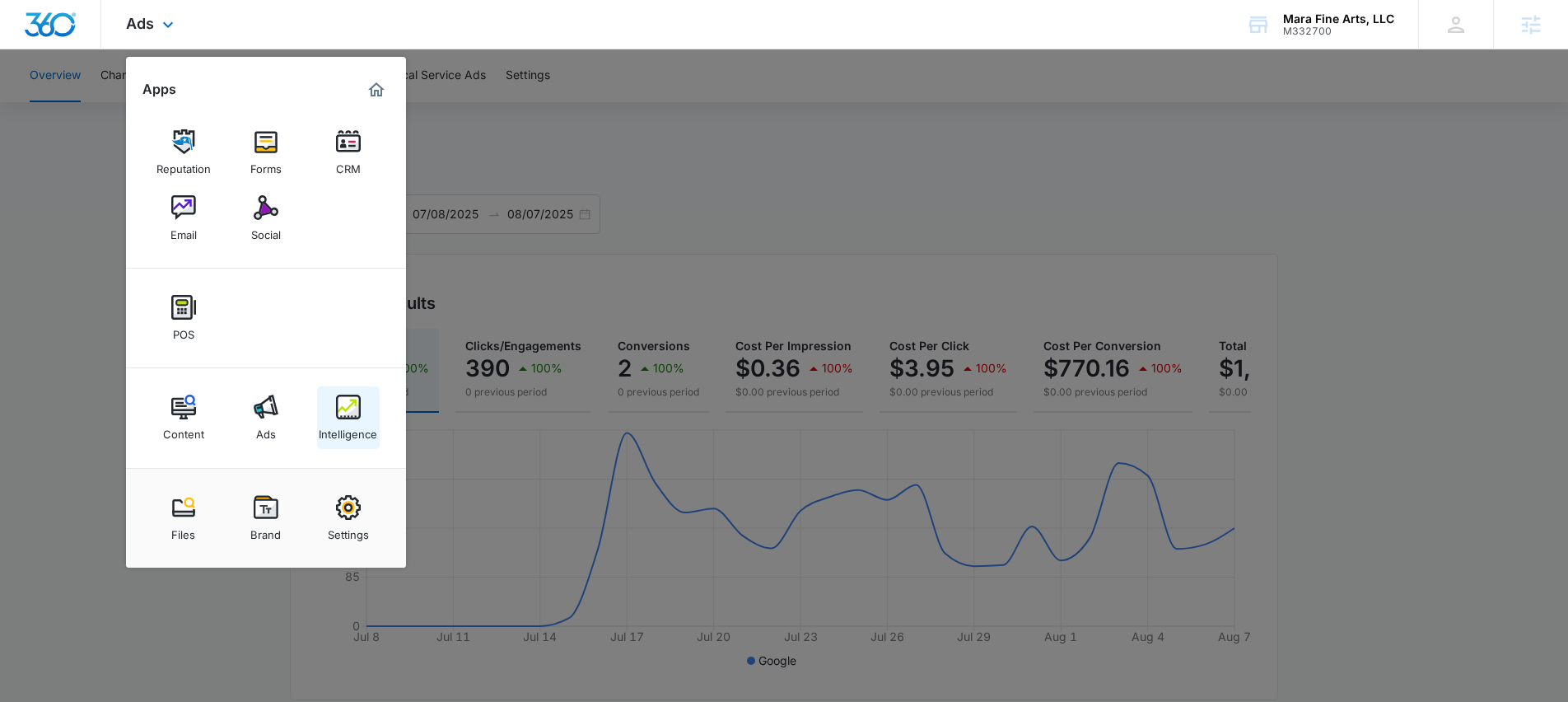 click on "Intelligence" at bounding box center [348, 430] 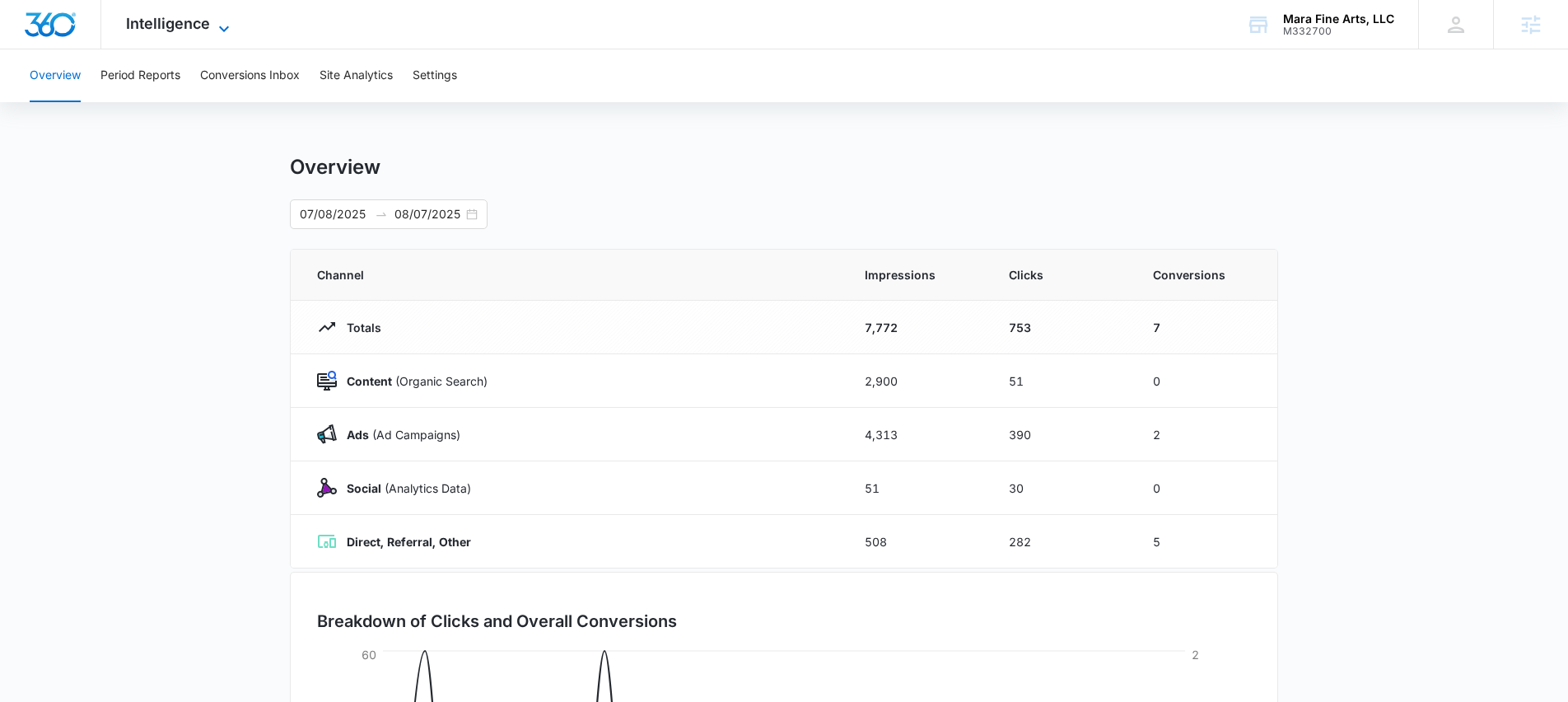 click 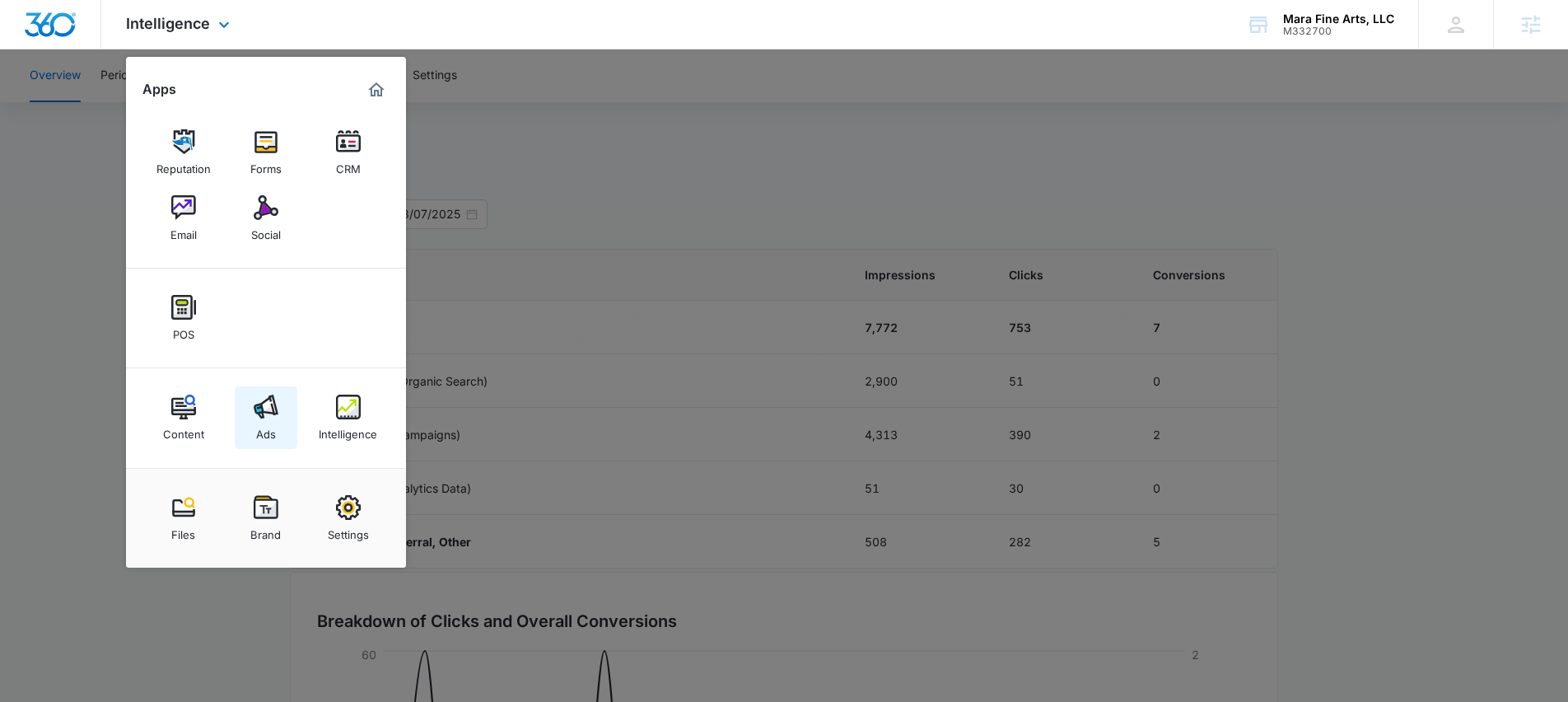 click on "Ads" at bounding box center [266, 430] 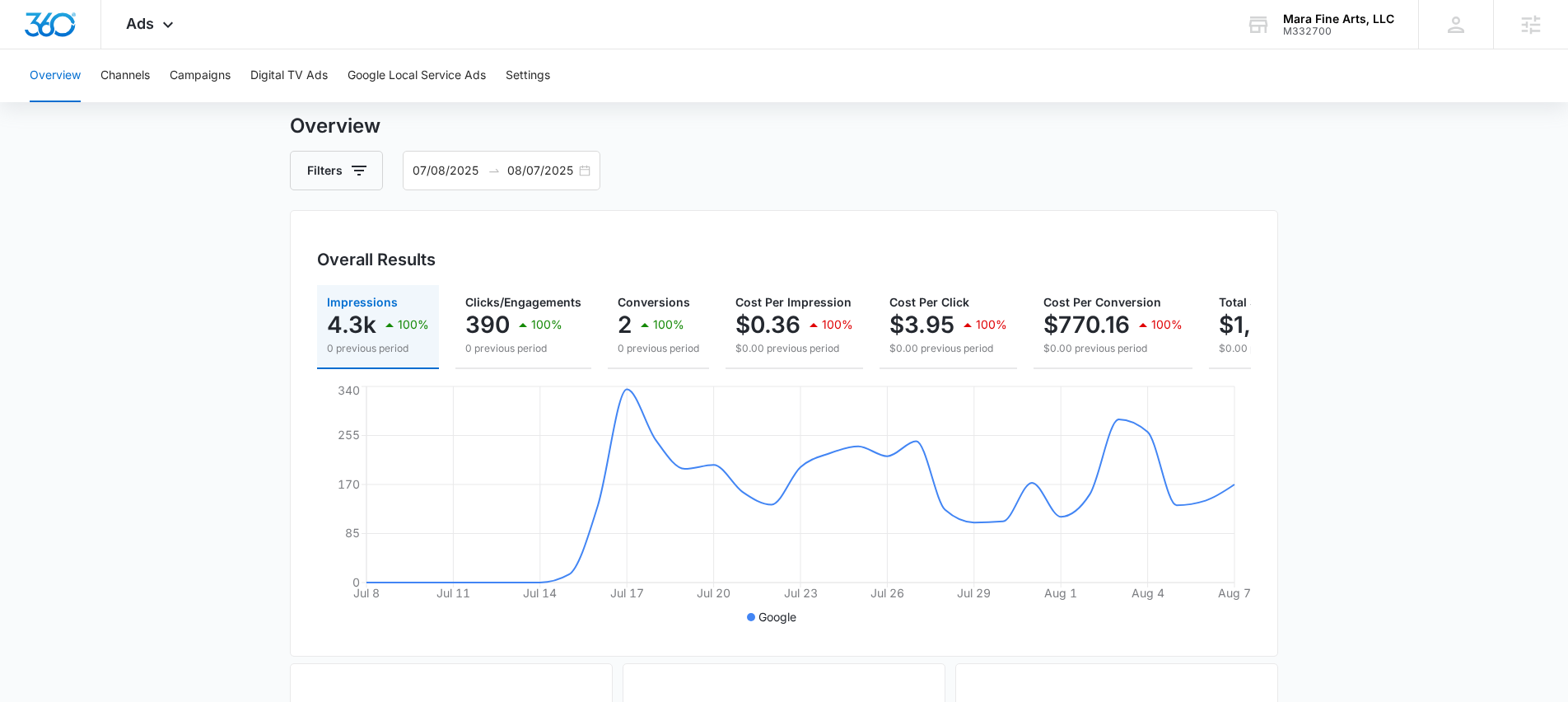 scroll, scrollTop: 59, scrollLeft: 0, axis: vertical 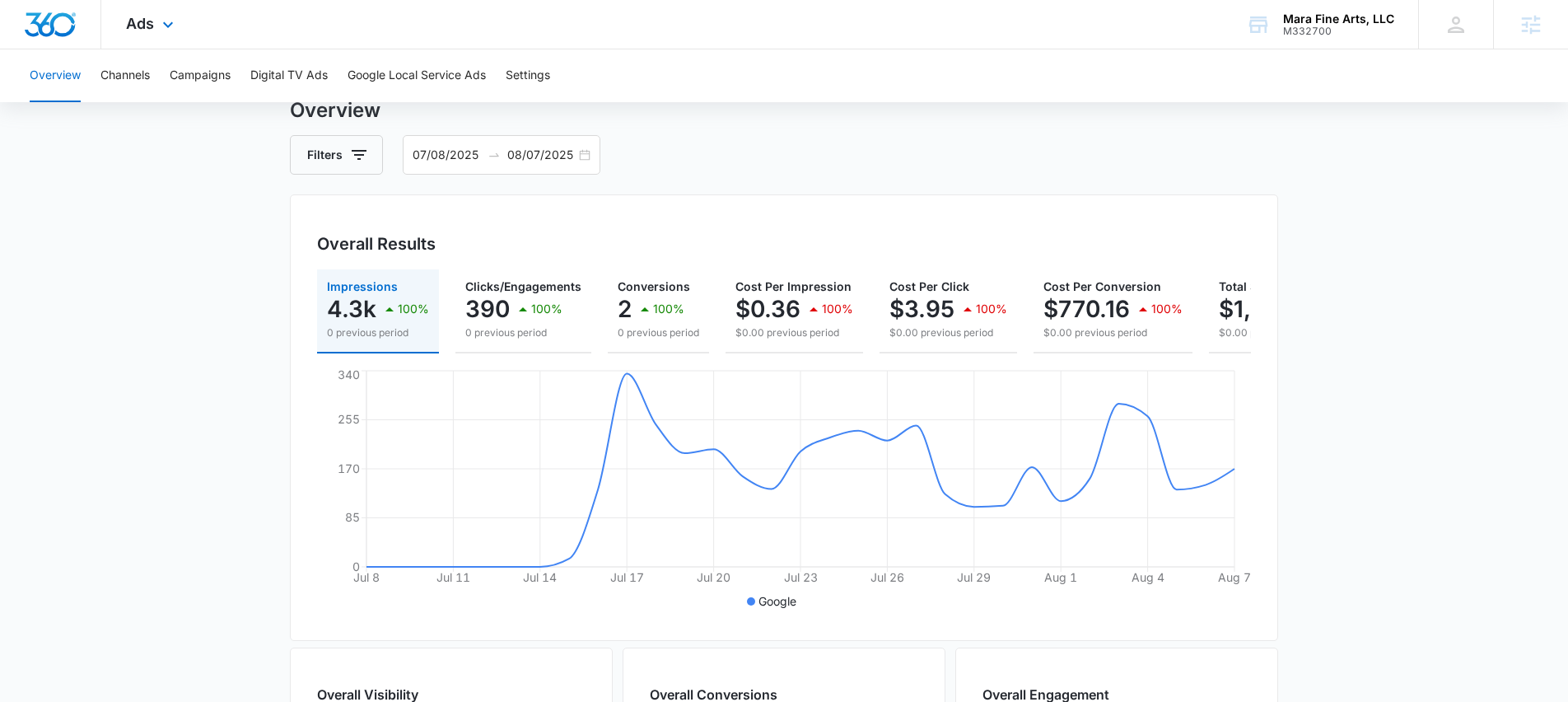 click on "Ads Apps Reputation Forms CRM Email Social POS Content Ads Intelligence Files Brand Settings Mara Fine Arts, LLC M332700 Your Accounts View All AS [FIRST] [LAST] [EMAIL] My Profile Notifications Support Logout Terms & Conditions &nbsp; • &nbsp; Privacy Policy Agencies" at bounding box center [784, 25] 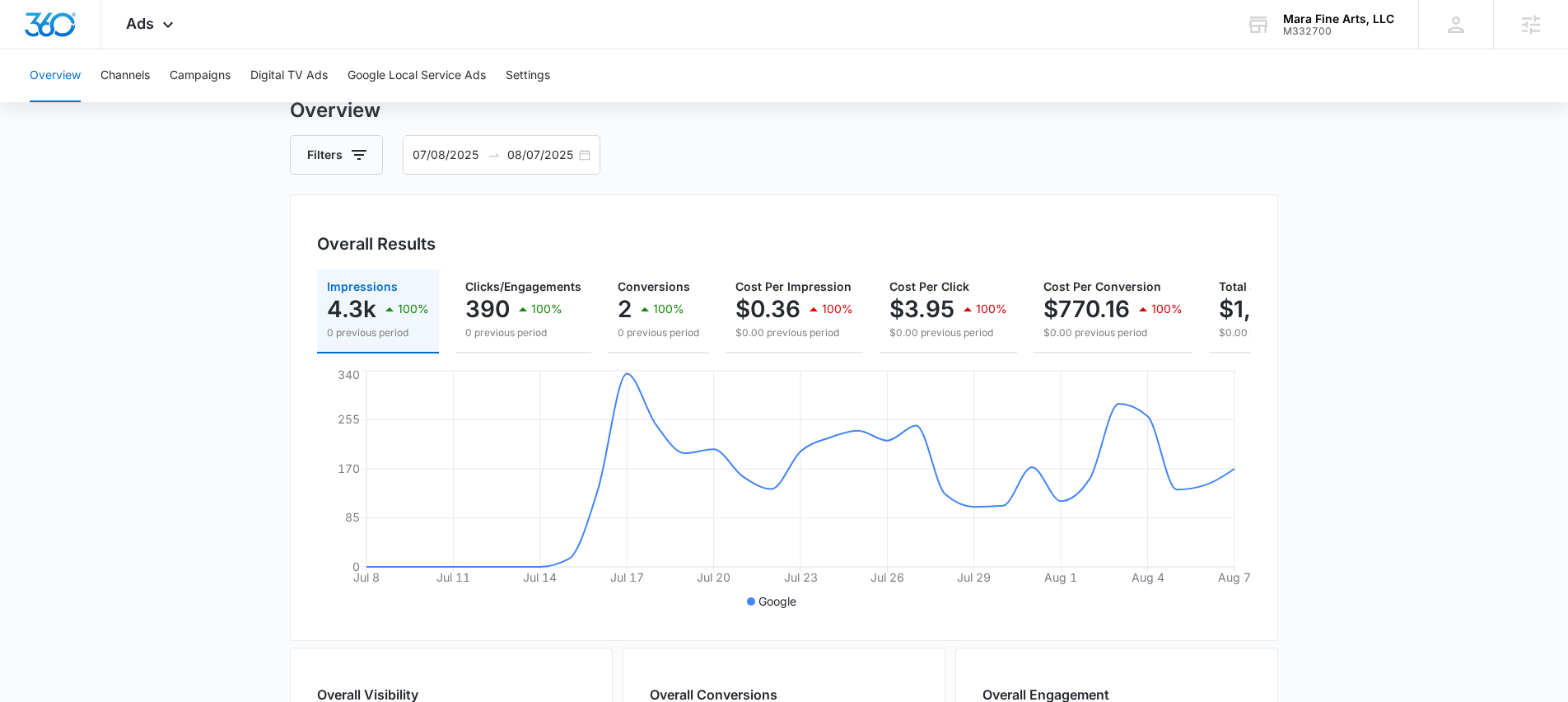 click on "Overview Filters [DATE] [DATE] Overall Results Impressions 4.3k 100% 0 previous period Clicks/Engagements 390 100% 0 previous period Conversions 2 100% 0 previous period Cost Per Impression $0.36 100% $0.00 previous period Cost Per Click $3.95 100% $0.00 previous period Cost Per Conversion $770.16 100% $0.00 previous period Total Spend $1,540.30 100% $0.00 previous period [DATE] [DATE] [DATE] [DATE] [DATE] [DATE] [DATE] [DATE] [DATE] [DATE] [DATE] [DATE] 0 85 170 255 340 Google Overall Visibility Jul. 08 - Aug. 07, 2025 Impressions 4,313 100% from 0 [DATE] [DATE] 0 170 340 Jul. 08 - Aug. 07, 2025 Jun. 07 - Jul. 07, 2025 Market Share (Search channels only) 0% 0% from 0% Cost Per Impression $0.36 100% from $0.00 Overall Conversions Jul. 08 - Aug. 07, 2025 Conversions 2 100% from 0 [DATE] [DATE] 0 0.5 1 Jul. 08 - Aug. 07, 2025 Jun. 07 - Jul. 07, 2025 Conversion Rate 0.5% 100% from 0% Cost Per Conversion $770.16 100% from $0.00 Overall Engagement Jul. 08 - Aug. 07, 2025 390 100% 0" at bounding box center [784, 687] 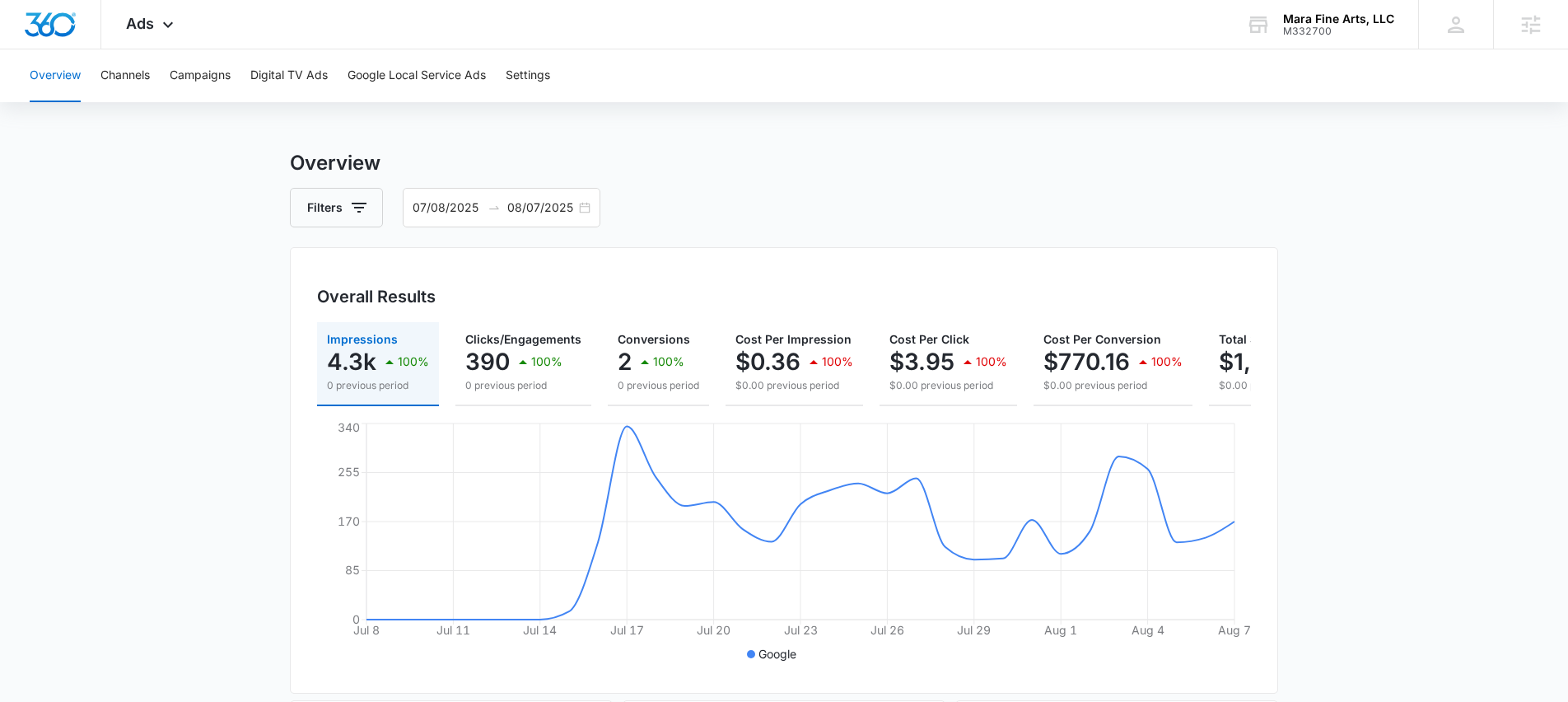 scroll, scrollTop: 0, scrollLeft: 0, axis: both 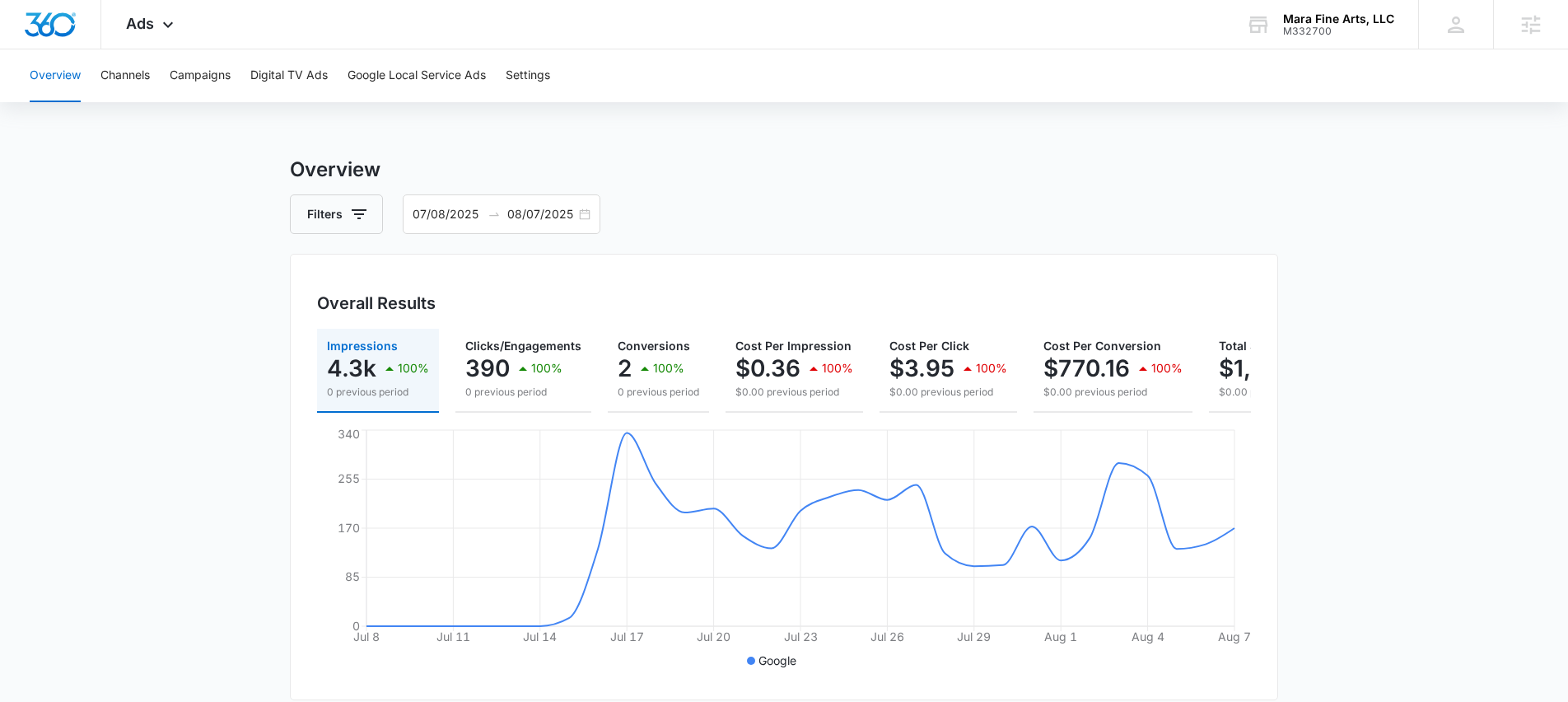 click on "Overview Filters [DATE] [DATE] Overall Results Impressions 4.3k 100% 0 previous period Clicks/Engagements 390 100% 0 previous period Conversions 2 100% 0 previous period Cost Per Impression $0.36 100% $0.00 previous period Cost Per Click $3.95 100% $0.00 previous period Cost Per Conversion $770.16 100% $0.00 previous period Total Spend $1,540.30 100% $0.00 previous period [DATE] [DATE] [DATE] [DATE] [DATE] [DATE] [DATE] [DATE] [DATE] [DATE] [DATE] [DATE] 0 85 170 255 340 Google Overall Visibility Jul. 08 - Aug. 07, 2025 Impressions 4,313 100% from 0 [DATE] [DATE] 0 170 340 Jul. 08 - Aug. 07, 2025 Jun. 07 - Jul. 07, 2025 Market Share (Search channels only) 0% 0% from 0% Cost Per Impression $0.36 100% from $0.00 Overall Conversions Jul. 08 - Aug. 07, 2025 Conversions 2 100% from 0 [DATE] [DATE] 0 0.5 1 Jul. 08 - Aug. 07, 2025 Jun. 07 - Jul. 07, 2025 Conversion Rate 0.5% 100% from 0% Cost Per Conversion $770.16 100% from $0.00 Overall Engagement Jul. 08 - Aug. 07, 2025 390 100% 0" at bounding box center [784, 746] 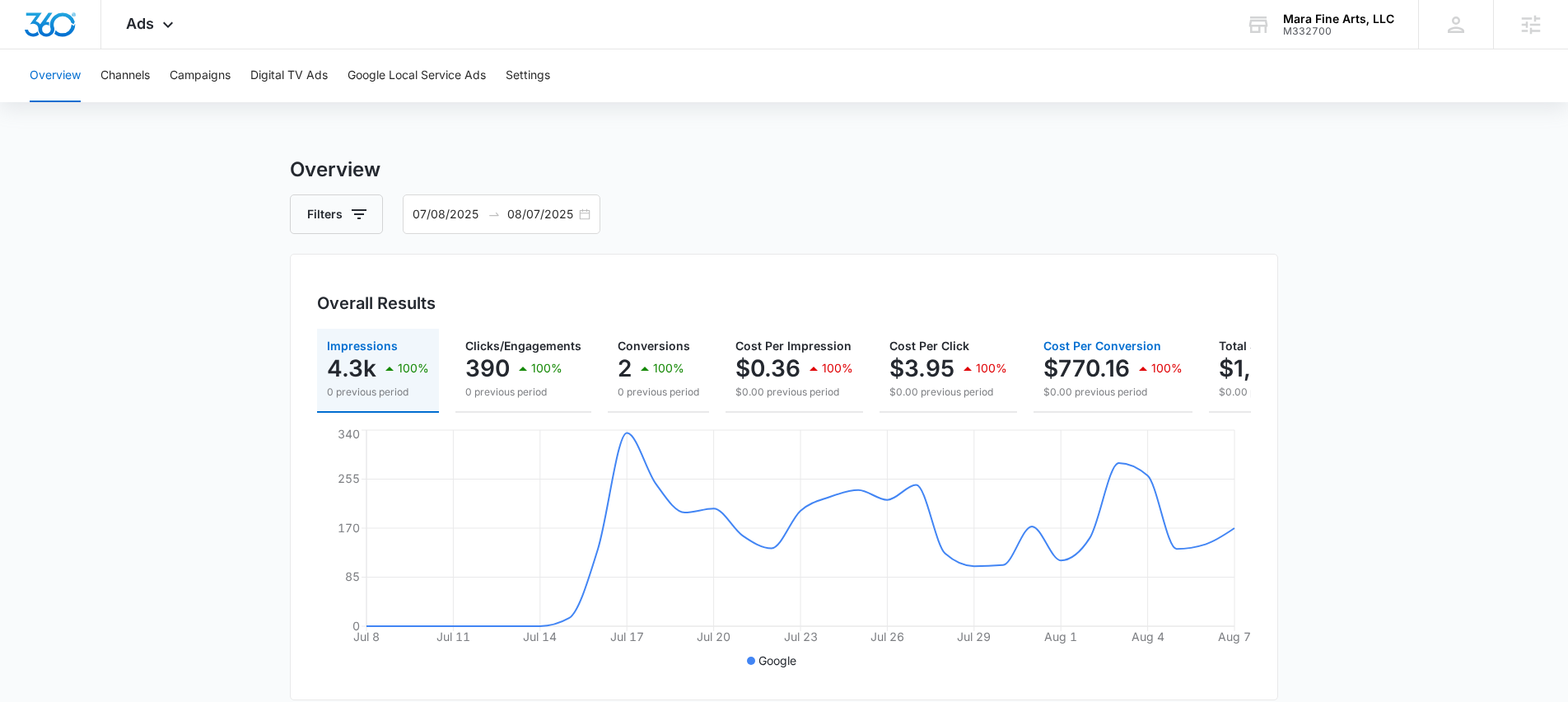 scroll, scrollTop: 0, scrollLeft: 149, axis: horizontal 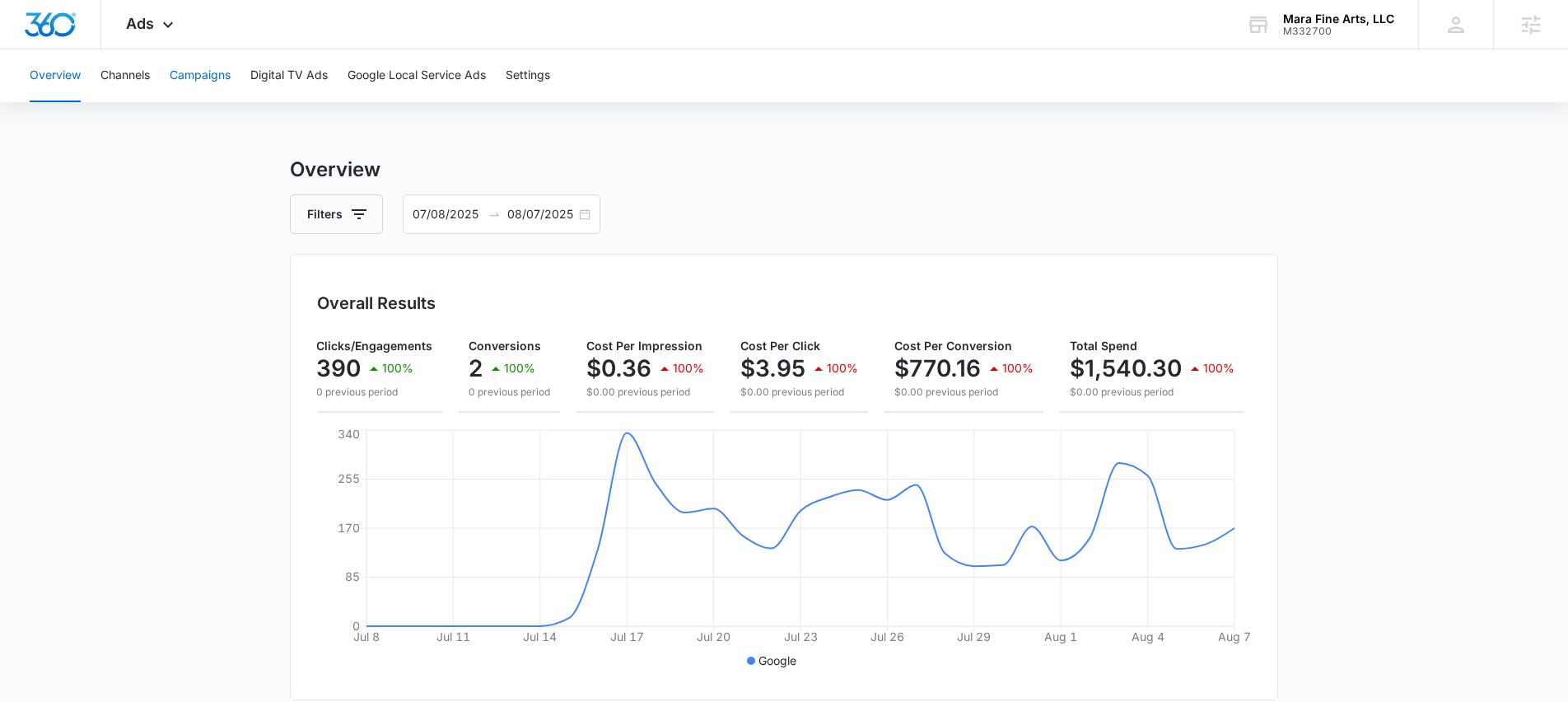 click on "Campaigns" at bounding box center [200, 76] 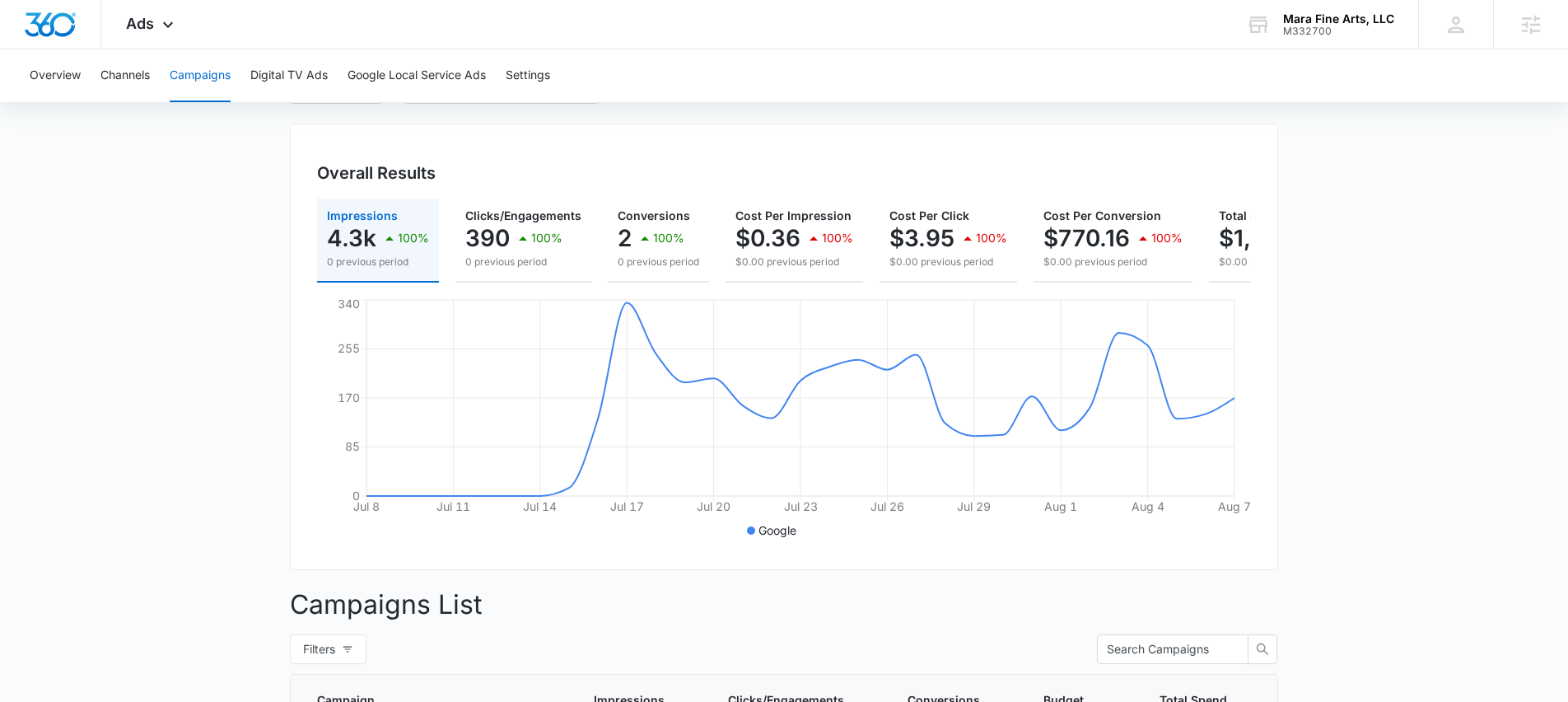 scroll, scrollTop: 101, scrollLeft: 0, axis: vertical 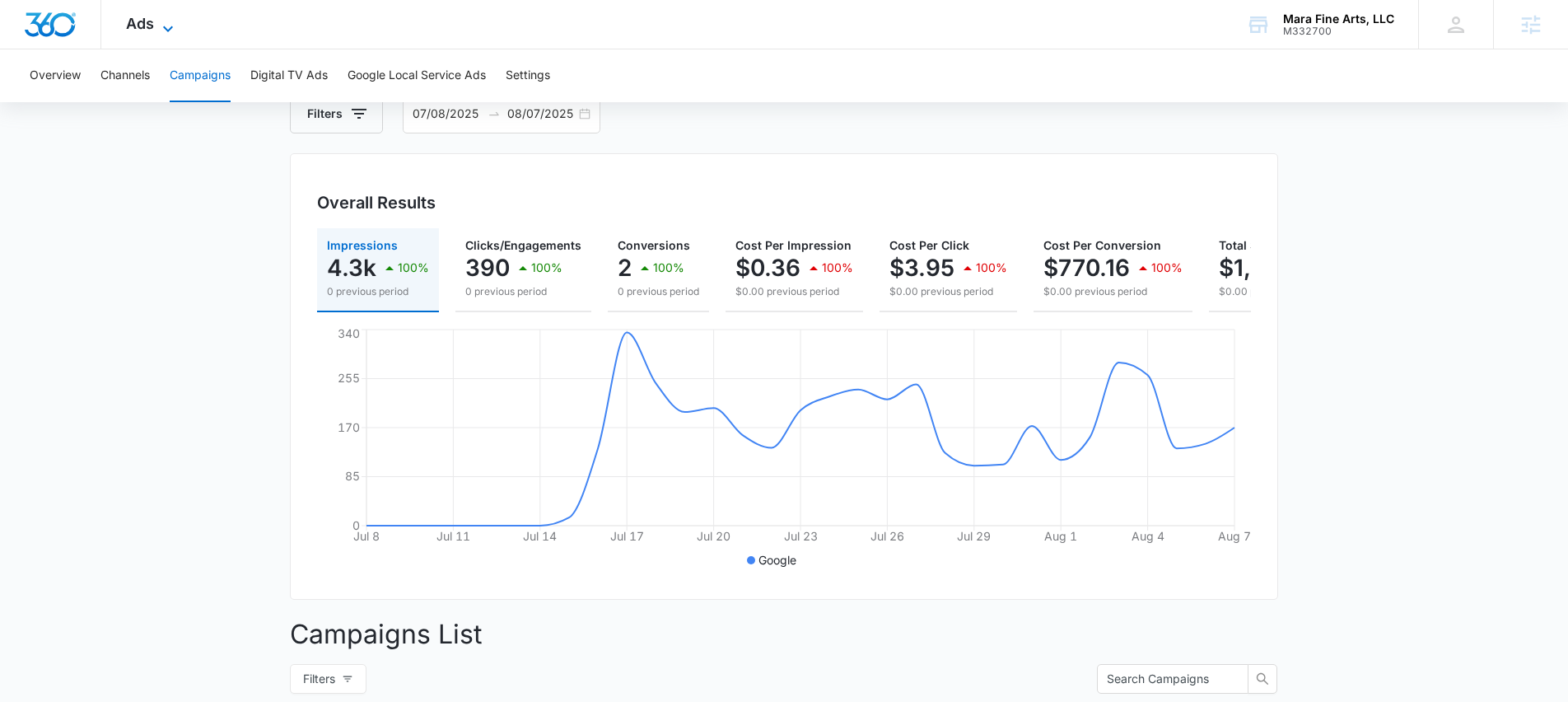 click on "Ads" at bounding box center (140, 23) 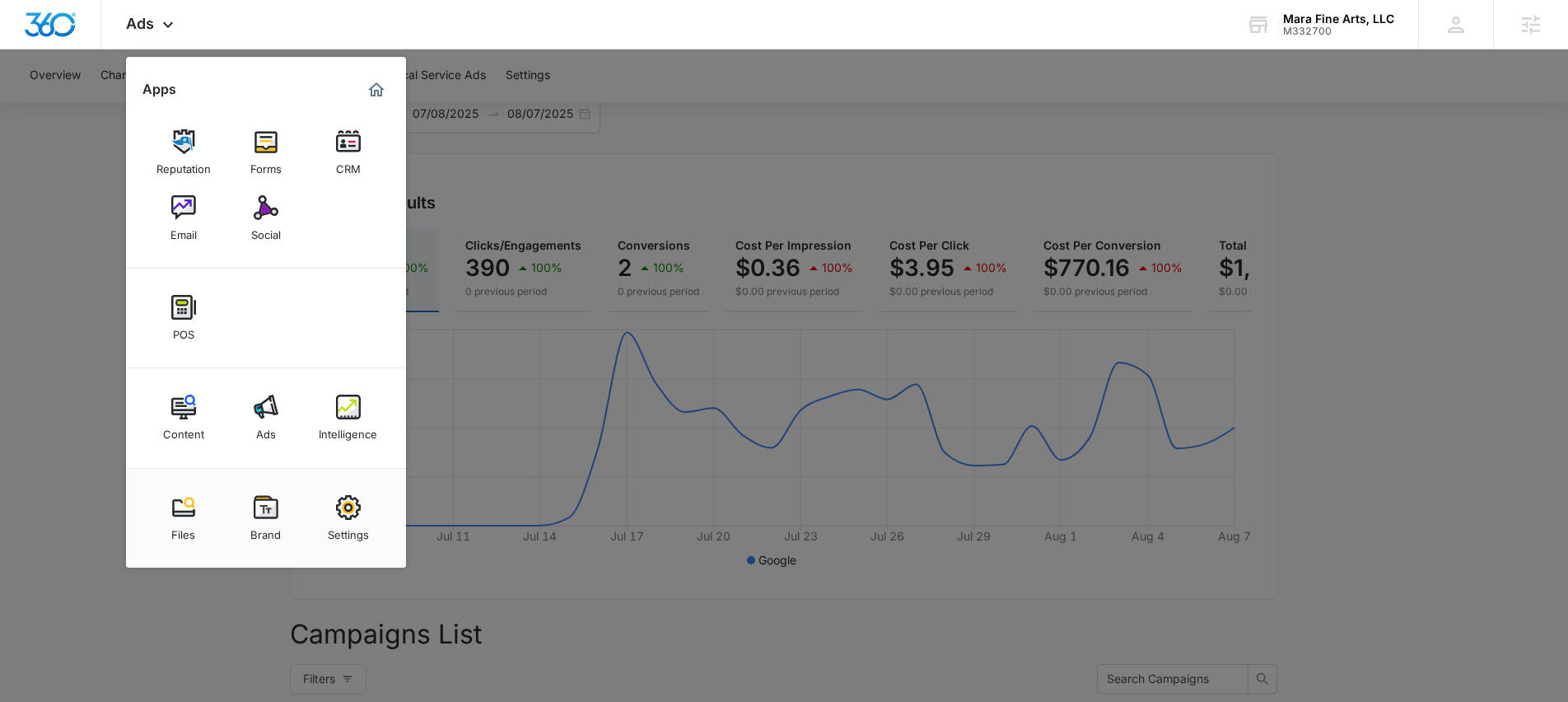 click on "Content" at bounding box center (184, 430) 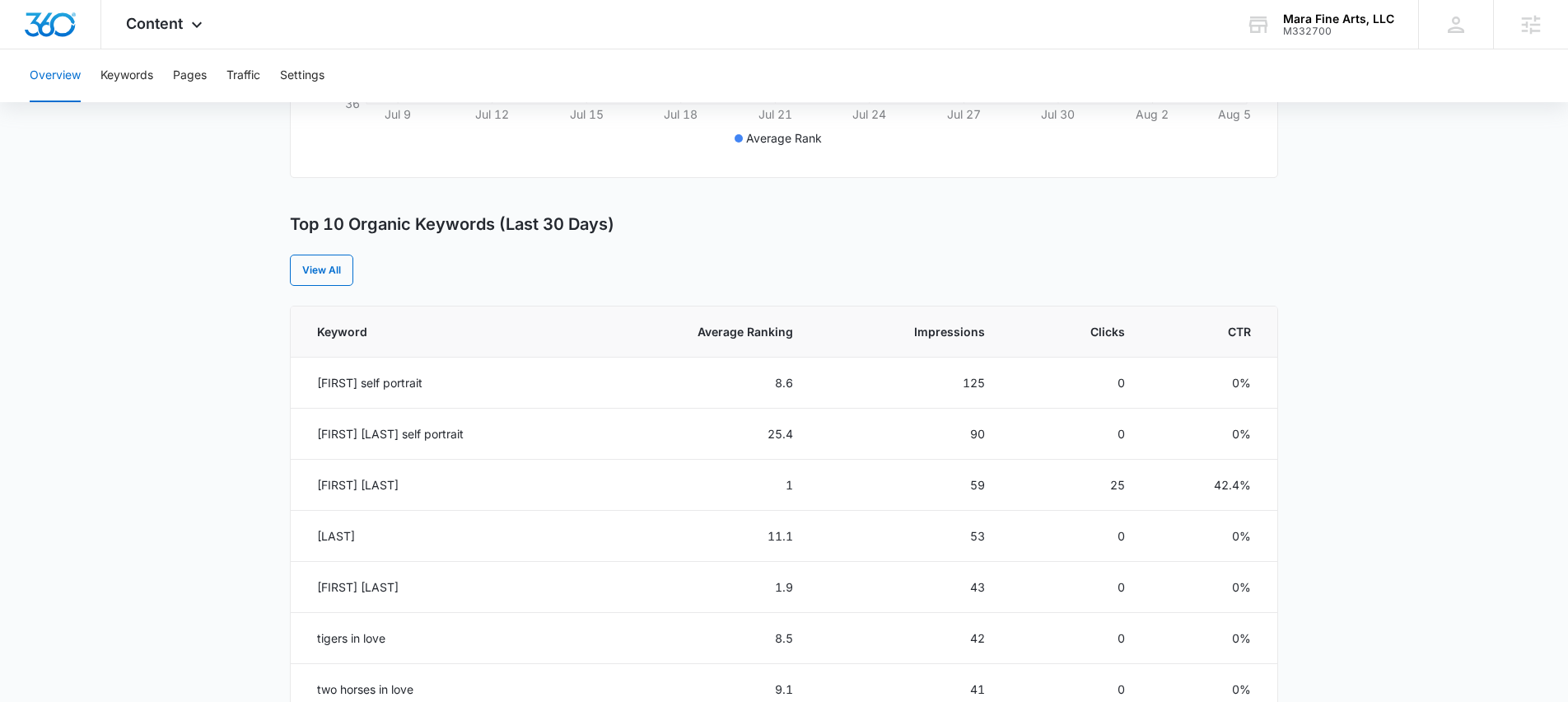 scroll, scrollTop: 546, scrollLeft: 0, axis: vertical 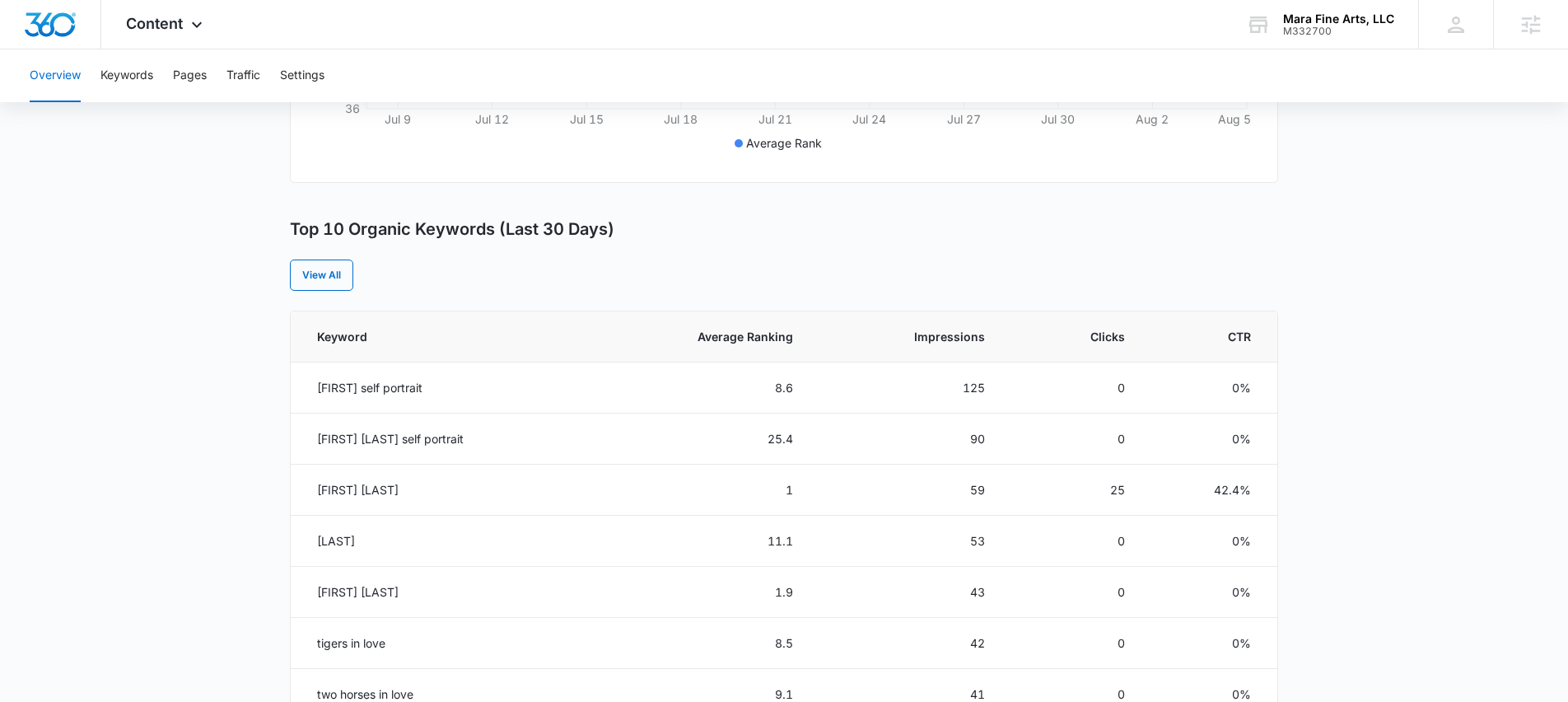 click on "Overview Overall Organic Performance (Last 30 Days) Compared to: [DATE] - [DATE] Content Marketing is all about your search relevance. Organic Growth is the easiest way to visualize your gains in search results. Learn more or request help from our experts to boost your search relevance. Average Rank 24 24.35% Total Impressions 3k 176.63% Total Clicks 51 155% Average CTR 1.91% 7.73% [DATE] [DATE] [DATE] [DATE] [DATE] [DATE] [DATE] [DATE] [DATE] [DATE] [DATE] [DATE] 9 18 27 36 Average Rank Top 10 Organic Keywords (Last 30 Days) View All Keyword Average Ranking Impressions Clicks CTR [FIRST] [LAST] self portrait 8.6 125 0 0% [FIRST] [LAST] self portrait 25.4 90 0 0% [FIRST] [LAST] 1 59 25 42.4% [LAST] 11.1 53 0 0% [FIRST] [LAST] 1.9 43 0 0% tigers in love 8.5 42 0 0% two horses in love 9.1 41 0 0% eden gallery las vegas 31.2 27 0 0% eden fine art gallery new york 45.4 27 0 0% eden gallery 30.5 26 0 0% Resources Tips & Tricks Grow your business organically by outranking your competitors Your Guide to on Page SEO" at bounding box center (784, 407) 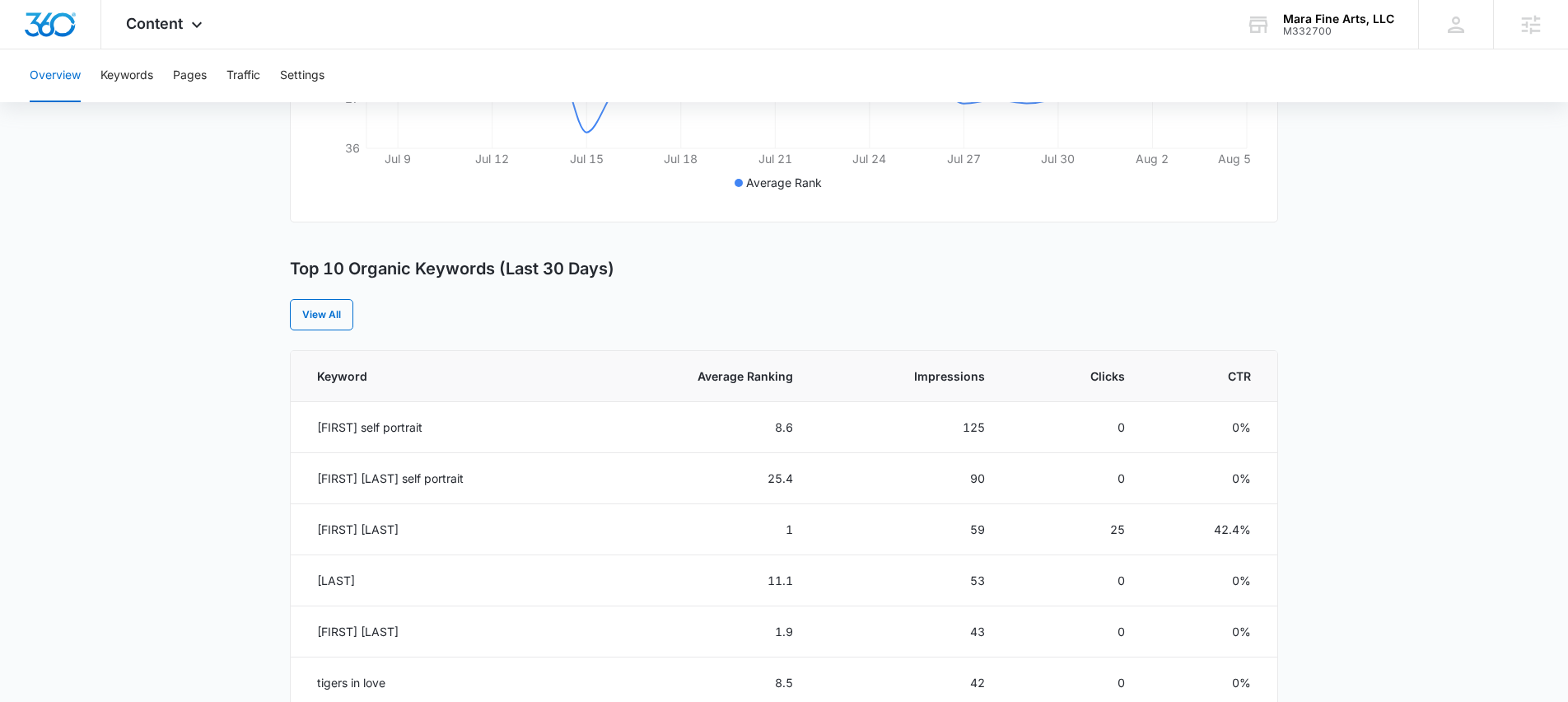 scroll, scrollTop: 508, scrollLeft: 0, axis: vertical 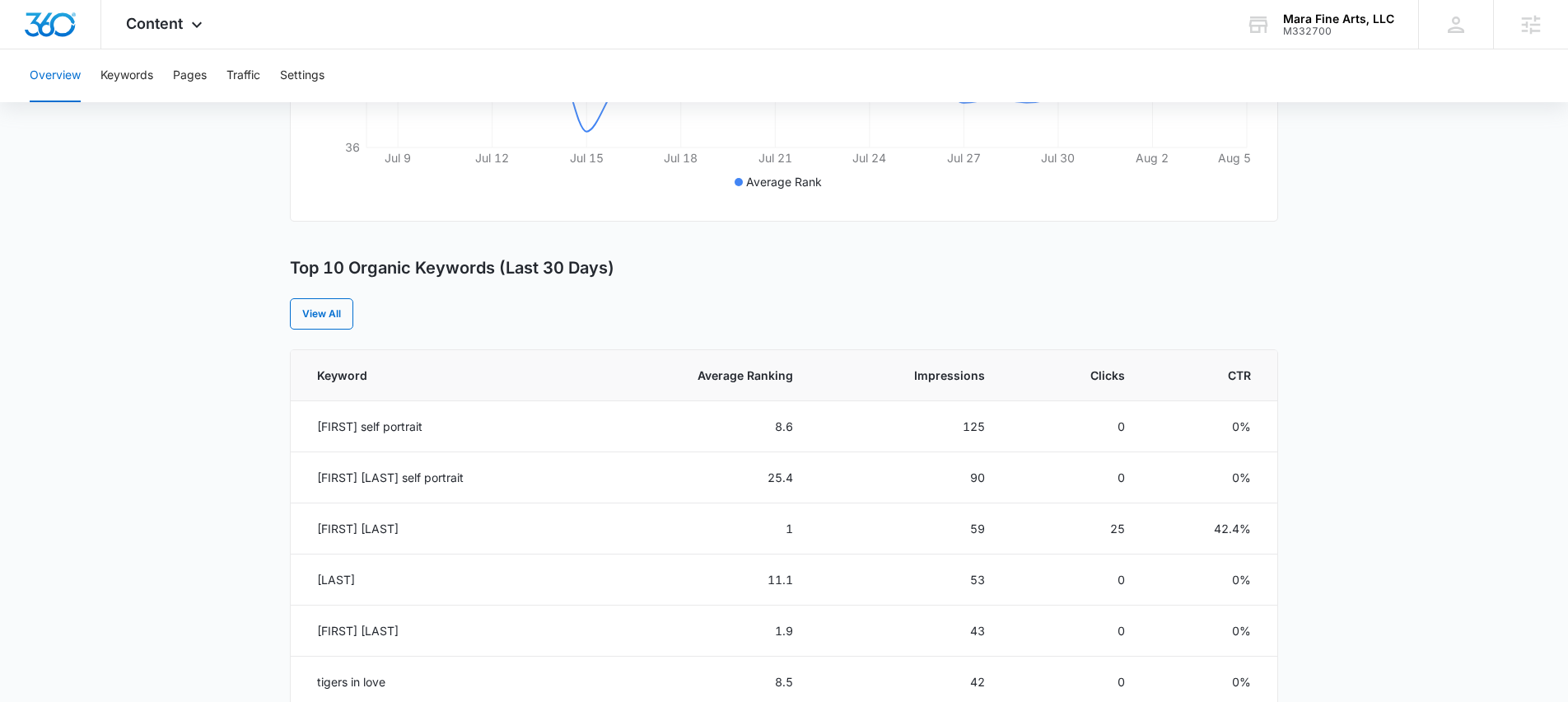 click on "Overview Overall Organic Performance (Last 30 Days) Compared to: [DATE] - [DATE] Content Marketing is all about your search relevance. Organic Growth is the easiest way to visualize your gains in search results. Learn more or request help from our experts to boost your search relevance. Average Rank 24 24.35% Total Impressions 3k 176.63% Total Clicks 51 155% Average CTR 1.91% 7.73% [DATE] [DATE] [DATE] [DATE] [DATE] [DATE] [DATE] [DATE] [DATE] [DATE] [DATE] [DATE] 9 18 27 36 Average Rank Top 10 Organic Keywords (Last 30 Days) View All Keyword Average Ranking Impressions Clicks CTR [FIRST] [LAST] self portrait 8.6 125 0 0% [FIRST] [LAST] self portrait 25.4 90 0 0% [FIRST] [LAST] 1 59 25 42.4% [LAST] 11.1 53 0 0% [FIRST] [LAST] 1.9 43 0 0% tigers in love 8.5 42 0 0% two horses in love 9.1 41 0 0% eden gallery las vegas 31.2 27 0 0% eden fine art gallery new york 45.4 27 0 0% eden gallery 30.5 26 0 0% Resources Tips & Tricks Grow your business organically by outranking your competitors Your Guide to on Page SEO" at bounding box center [784, 446] 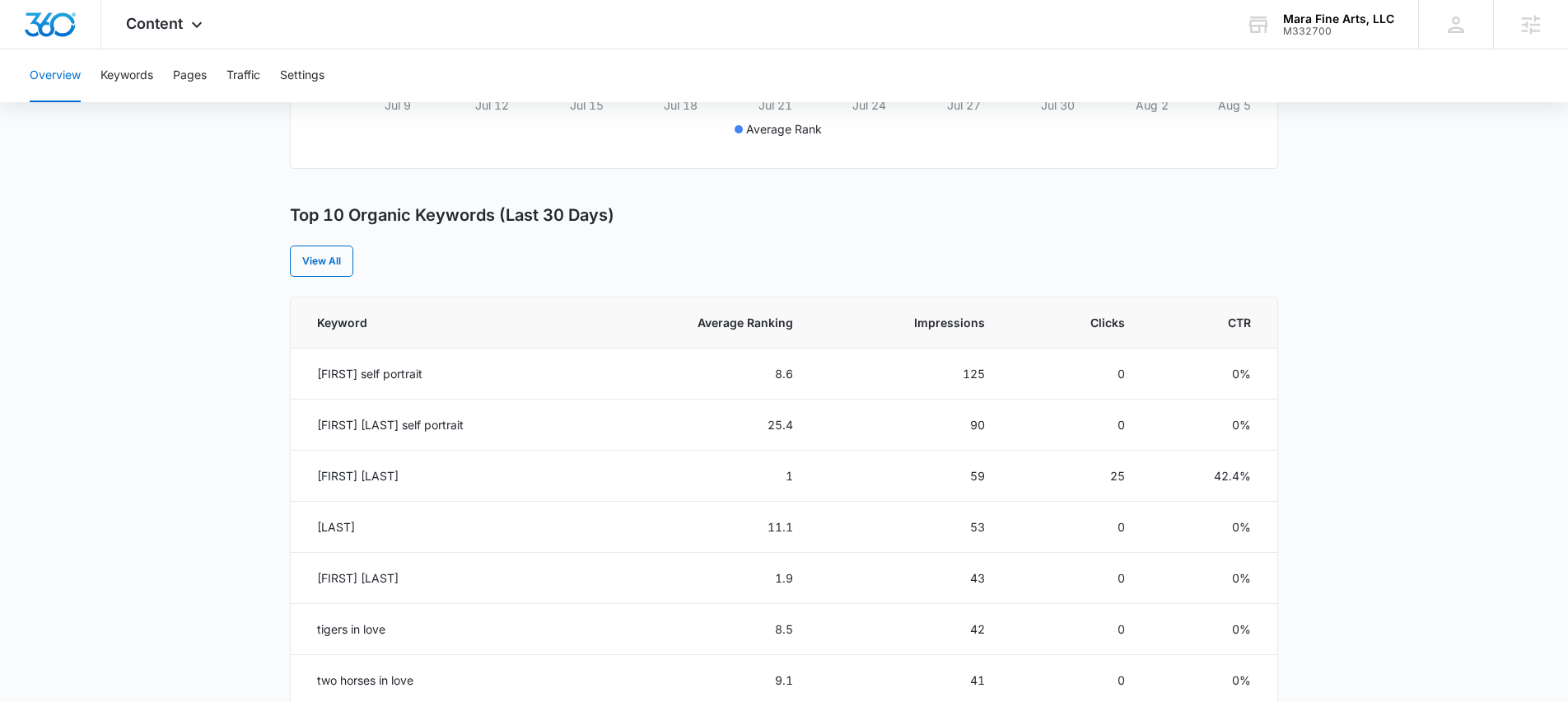 scroll, scrollTop: 559, scrollLeft: 0, axis: vertical 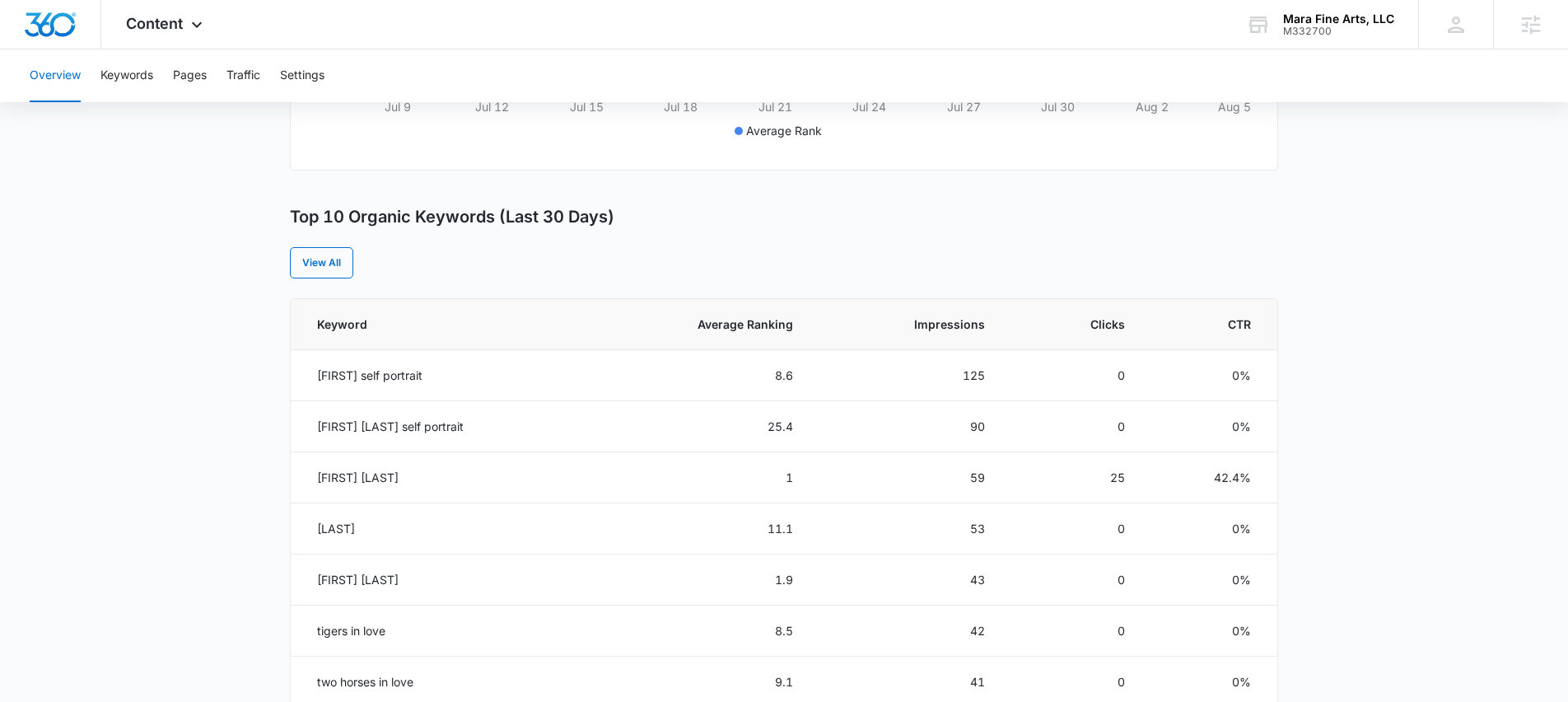 click on "Overview Overall Organic Performance (Last 30 Days) Compared to: [DATE] - [DATE] Content Marketing is all about your search relevance. Organic Growth is the easiest way to visualize your gains in search results. Learn more or request help from our experts to boost your search relevance. Average Rank 24 24.35% Total Impressions 3k 176.63% Total Clicks 51 155% Average CTR 1.91% 7.73% [DATE] [DATE] [DATE] [DATE] [DATE] [DATE] [DATE] [DATE] [DATE] [DATE] [DATE] [DATE] 9 18 27 36 Average Rank Top 10 Organic Keywords (Last 30 Days) View All Keyword Average Ranking Impressions Clicks CTR [FIRST] [LAST] self portrait 8.6 125 0 0% [FIRST] [LAST] self portrait 25.4 90 0 0% [FIRST] [LAST] 1 59 25 42.4% [LAST] 11.1 53 0 0% [FIRST] [LAST] 1.9 43 0 0% tigers in love 8.5 42 0 0% two horses in love 9.1 41 0 0% eden gallery las vegas 31.2 27 0 0% eden fine art gallery new york 45.4 27 0 0% eden gallery 30.5 26 0 0% Resources Tips & Tricks Grow your business organically by outranking your competitors Your Guide to on Page SEO" at bounding box center (784, 395) 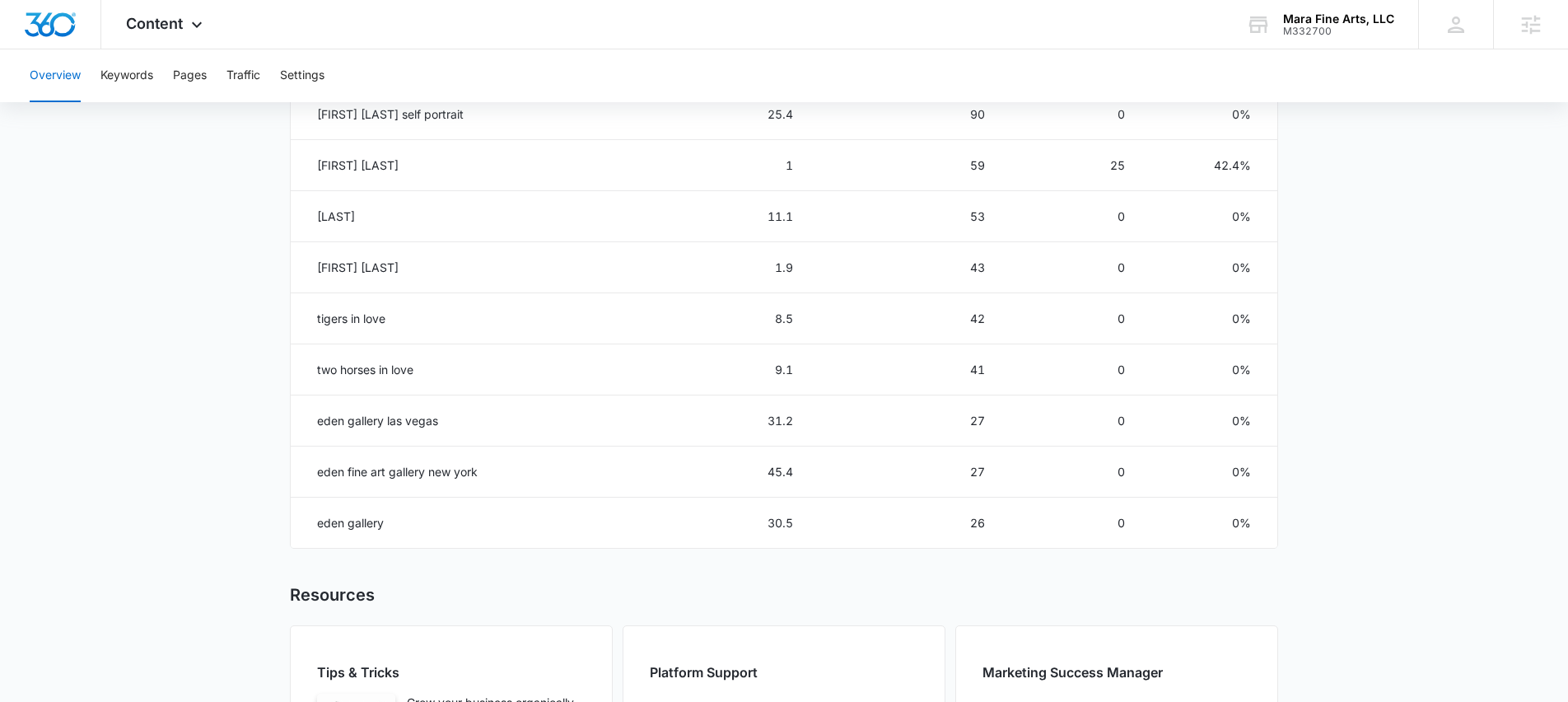 scroll, scrollTop: 876, scrollLeft: 0, axis: vertical 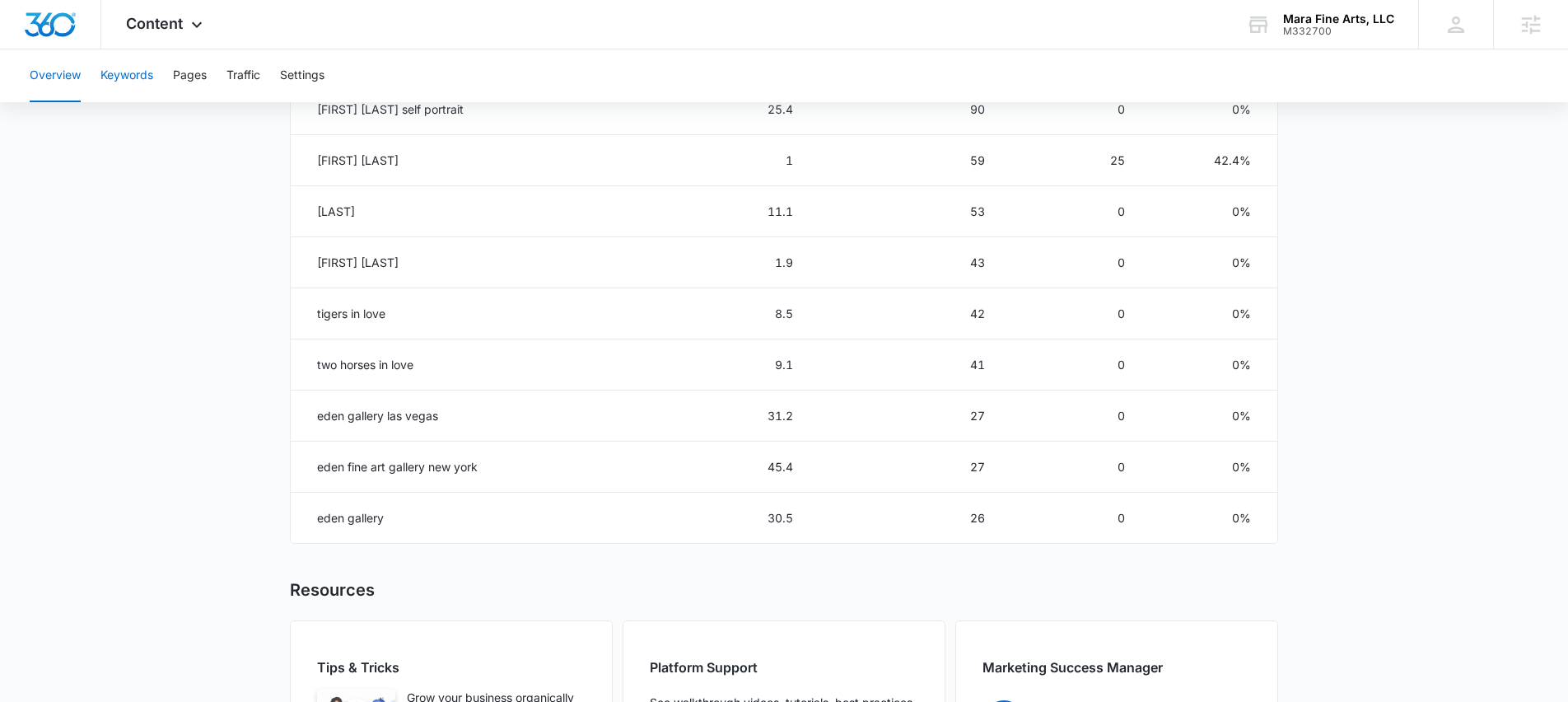 click on "Keywords" at bounding box center (127, 76) 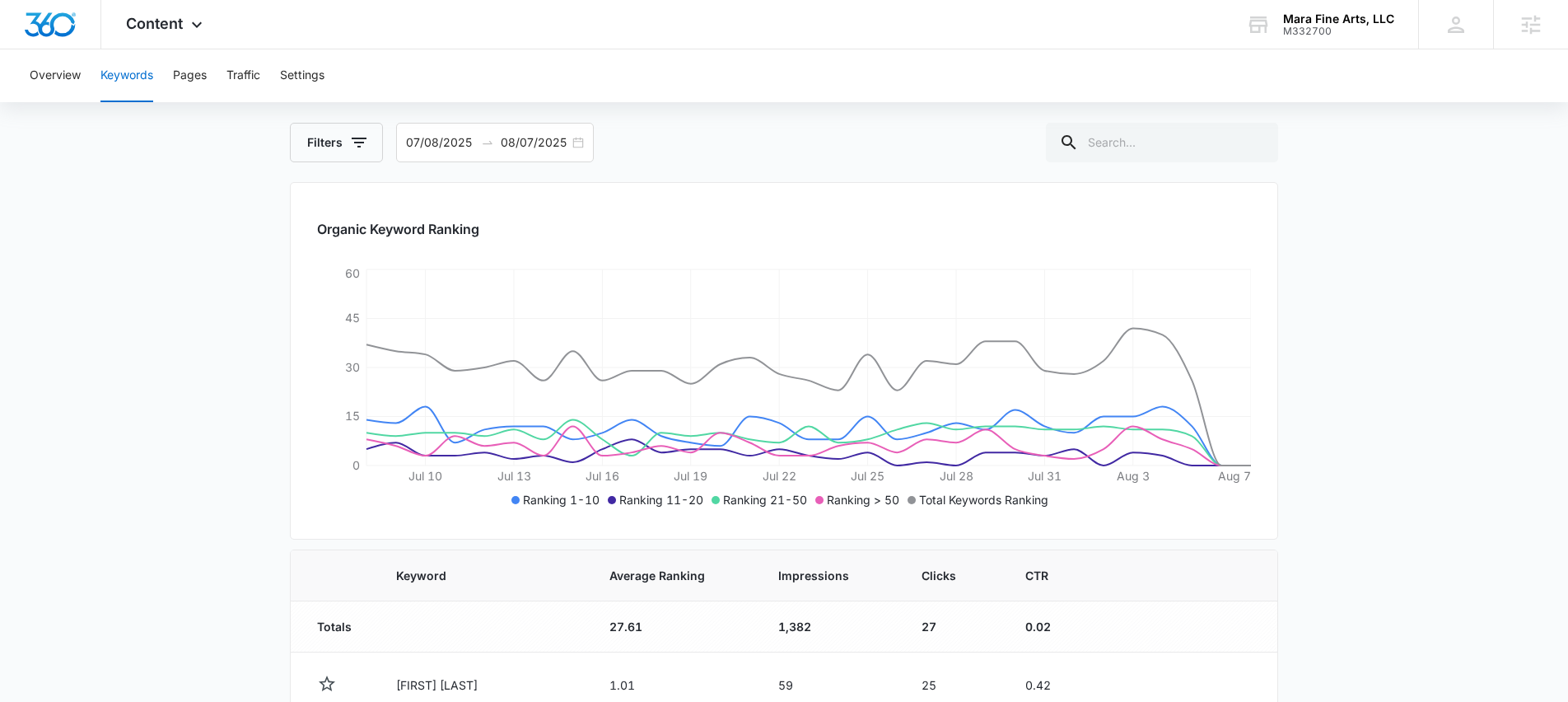 scroll, scrollTop: 69, scrollLeft: 0, axis: vertical 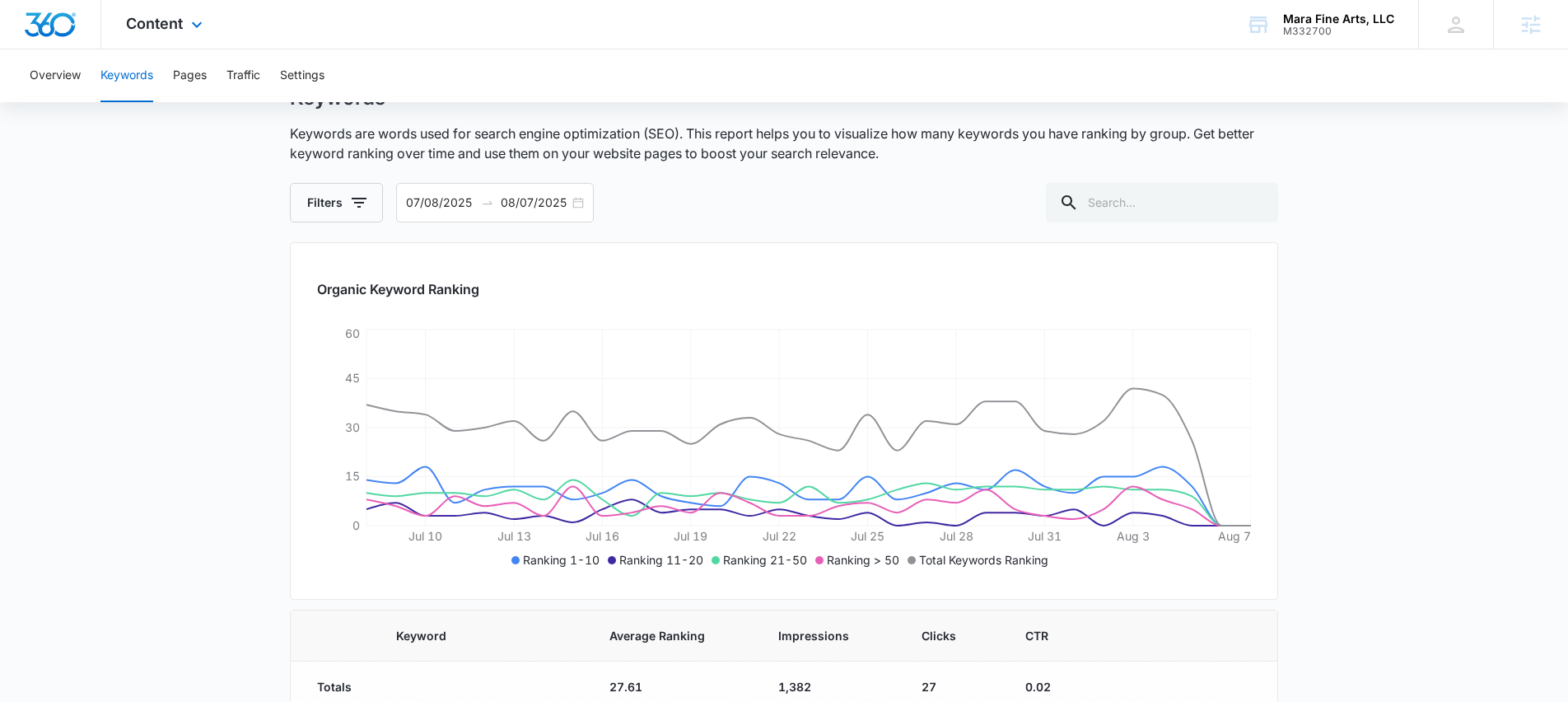 click on "Content Apps Reputation Forms CRM Email Social POS Content Ads Intelligence Files Brand Settings Mara Fine Arts, LLC M332700 Your Accounts View All AS [FIRST] [LAST] [EMAIL] My Profile Notifications Support Logout Terms & Conditions &nbsp; • &nbsp; Privacy Policy Agencies" at bounding box center [784, 25] 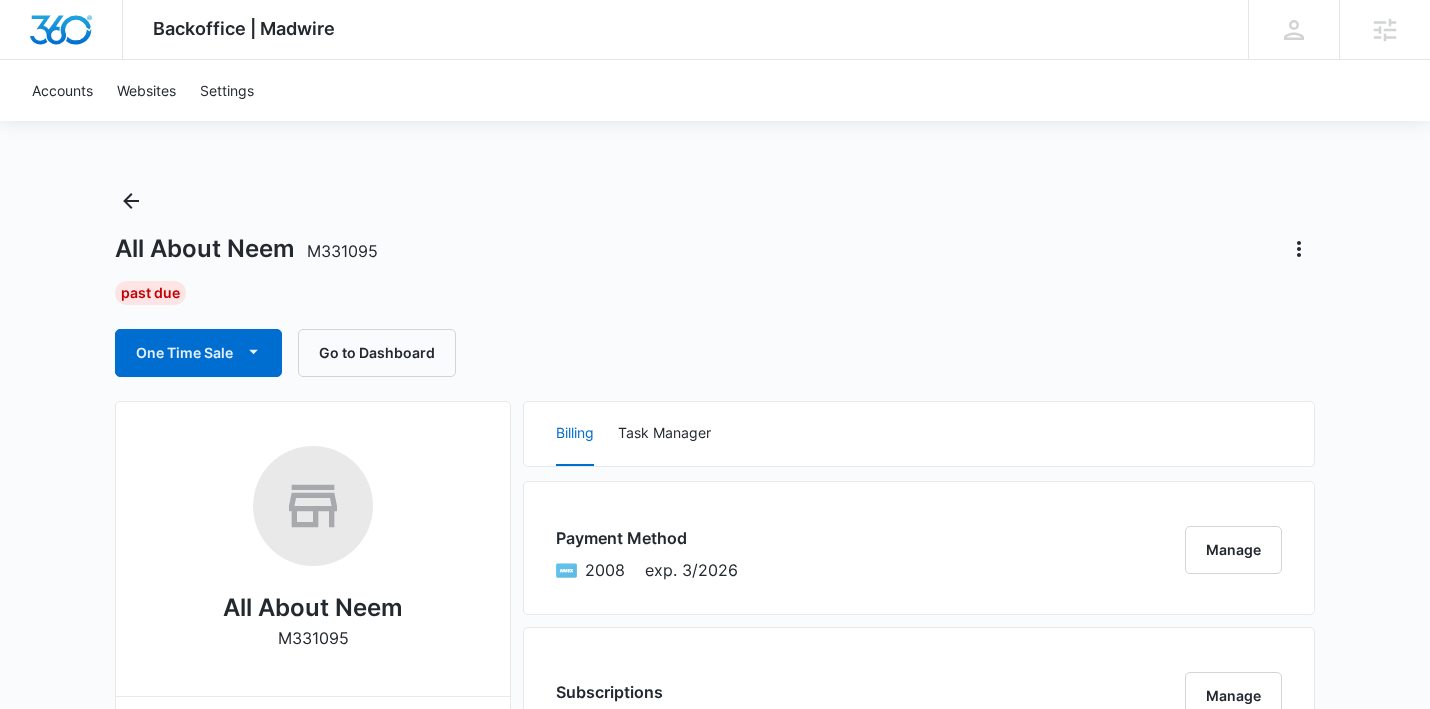 scroll, scrollTop: 0, scrollLeft: 0, axis: both 